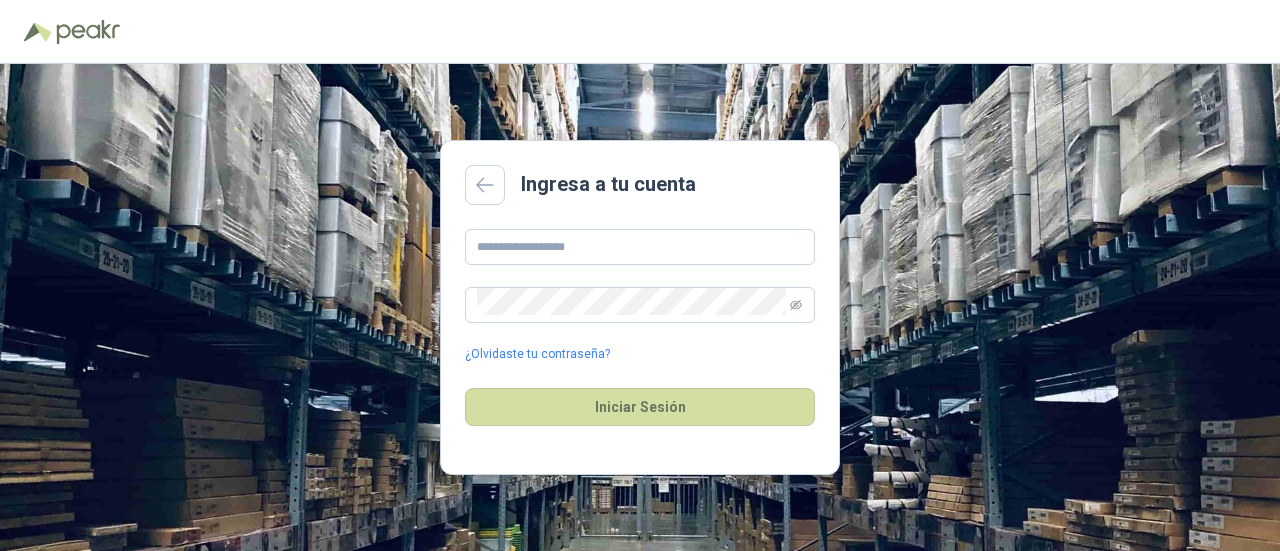 scroll, scrollTop: 0, scrollLeft: 0, axis: both 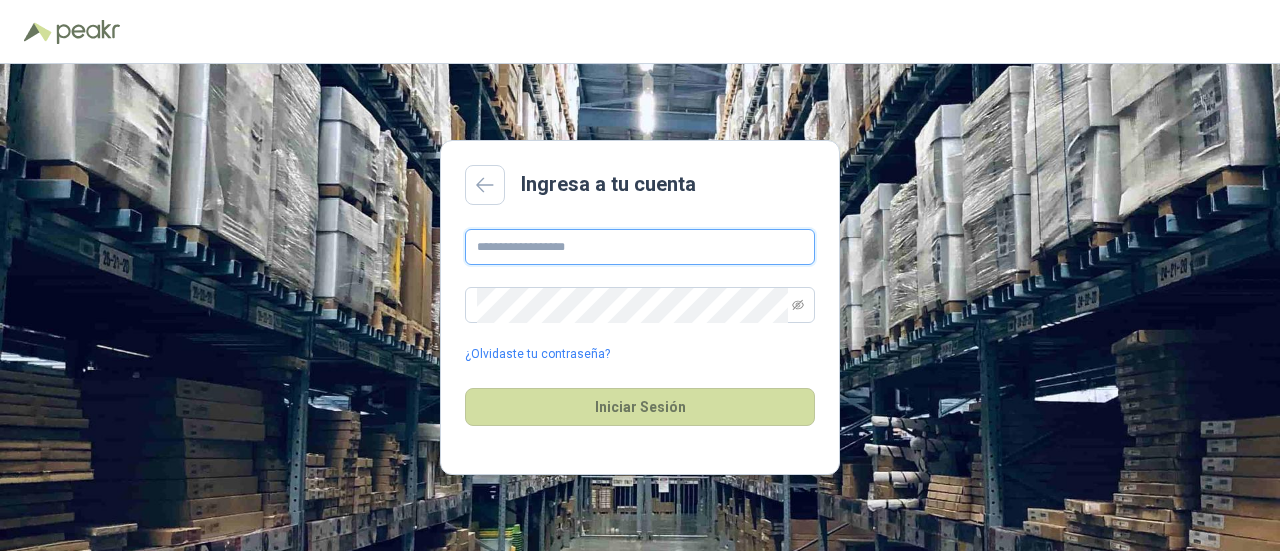 click at bounding box center [640, 247] 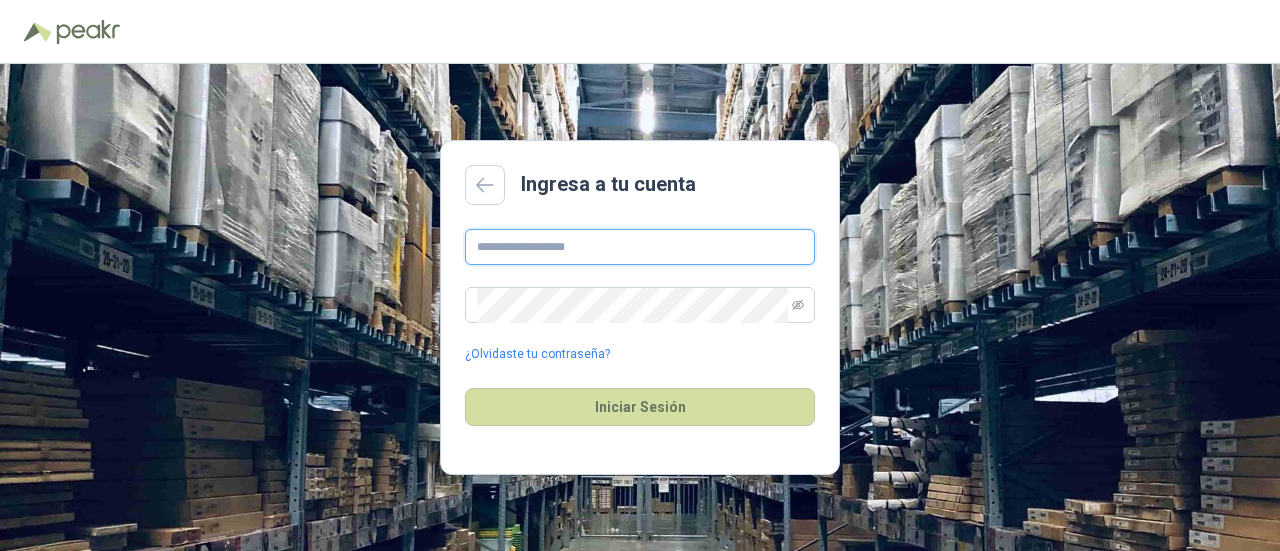 type on "**********" 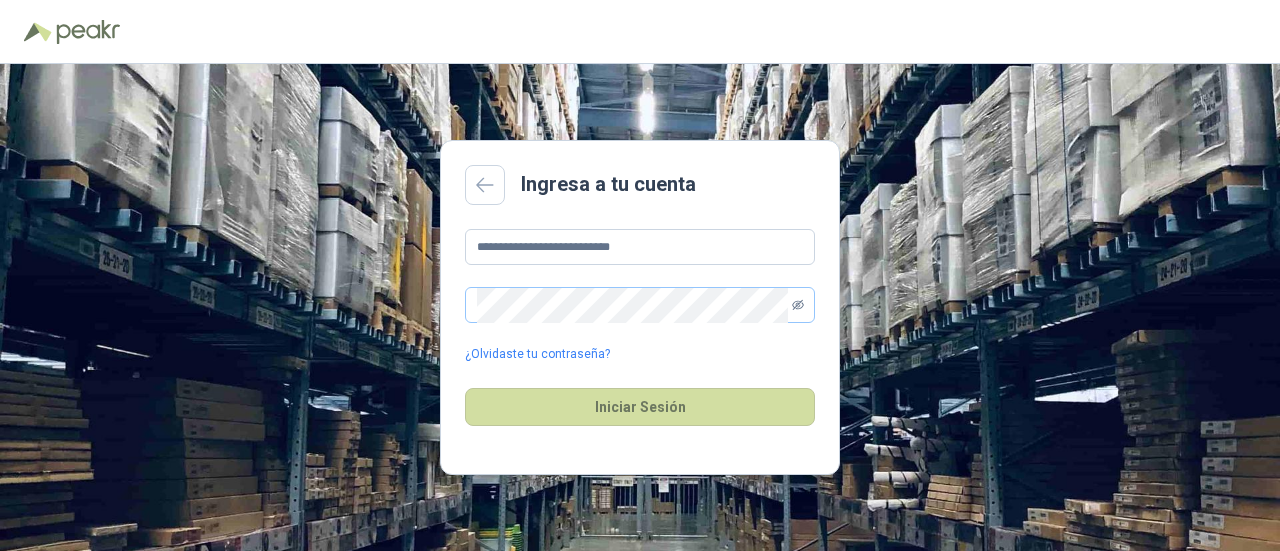 click at bounding box center [640, 305] 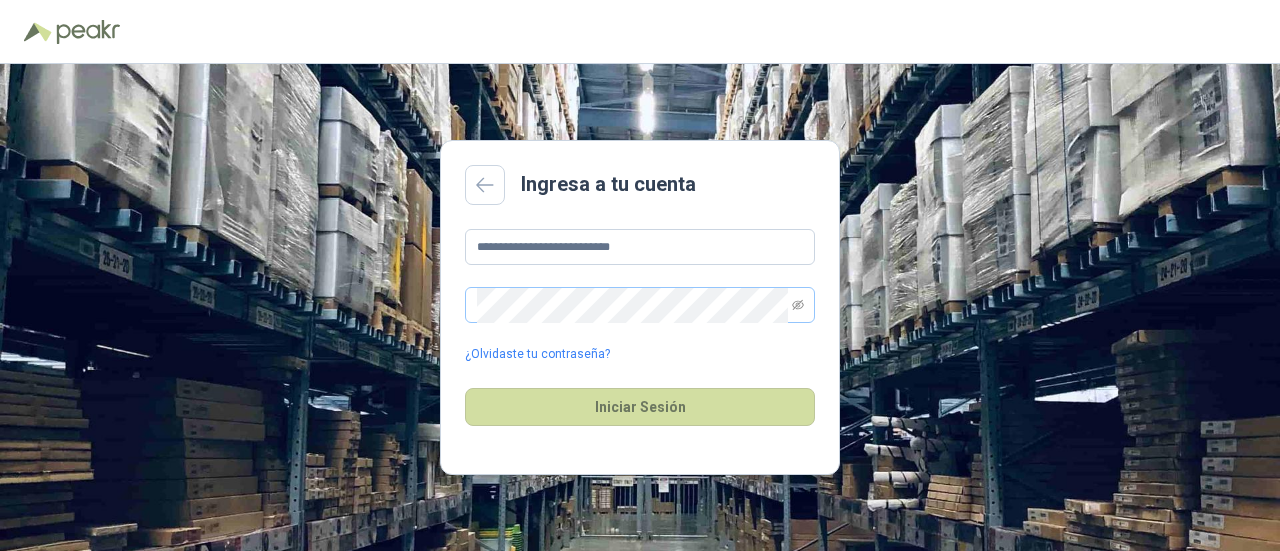 drag, startPoint x: 812, startPoint y: 293, endPoint x: 790, endPoint y: 291, distance: 22.090721 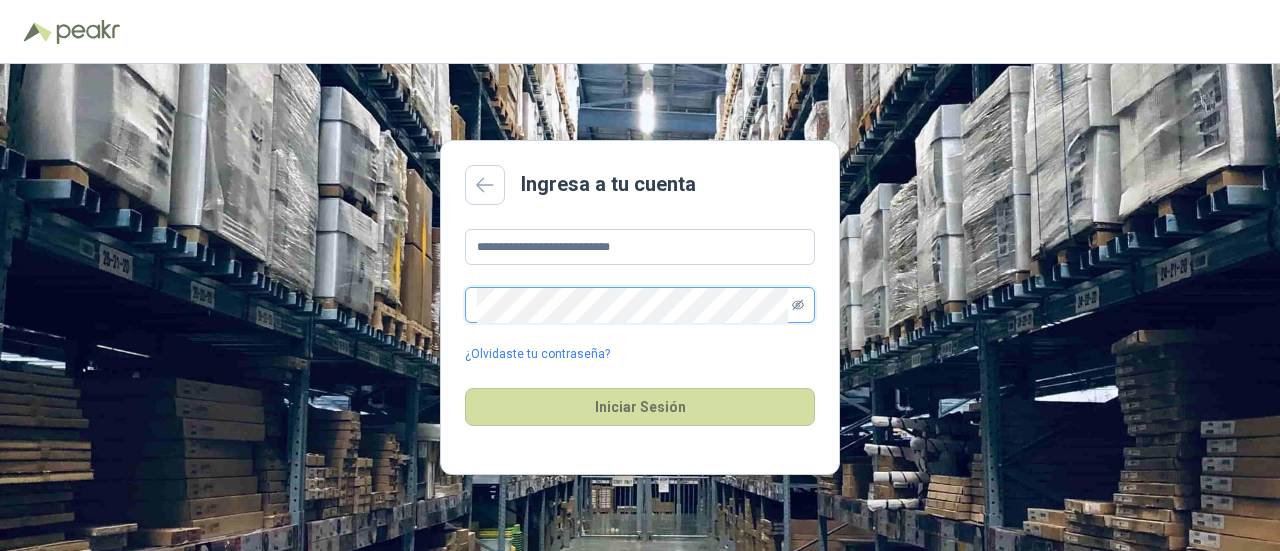 click 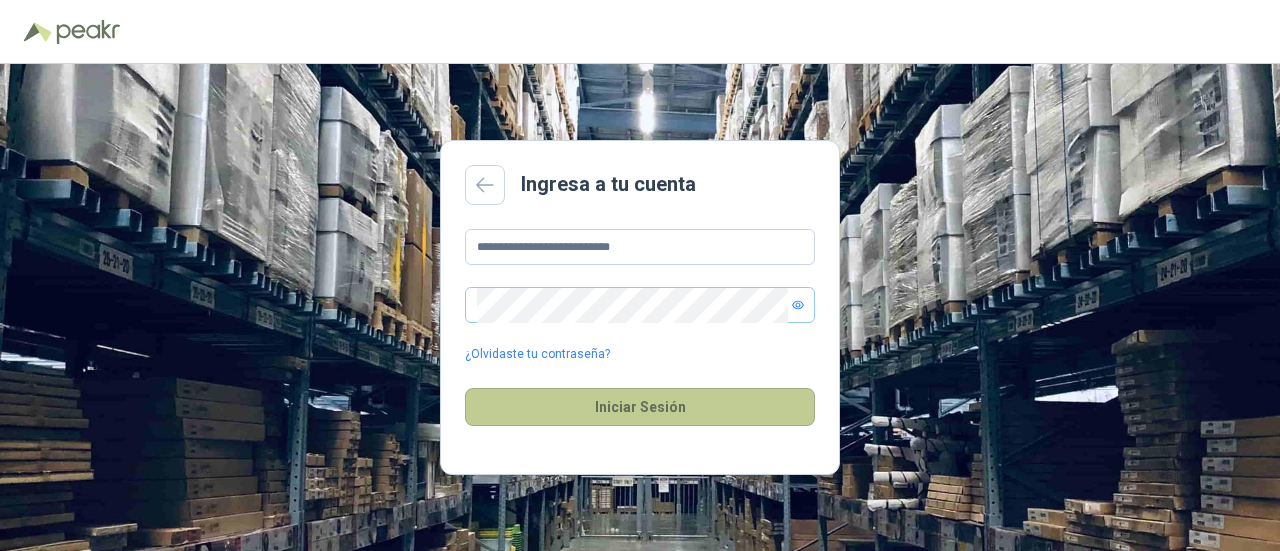 click on "Iniciar Sesión" at bounding box center (640, 407) 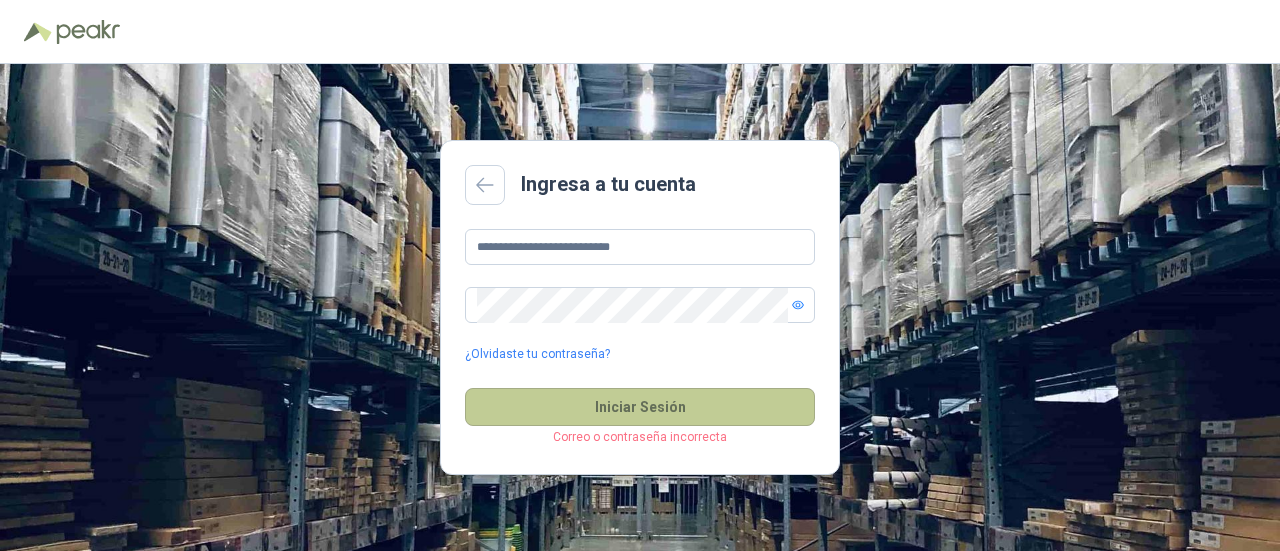 click on "Iniciar Sesión" at bounding box center [640, 407] 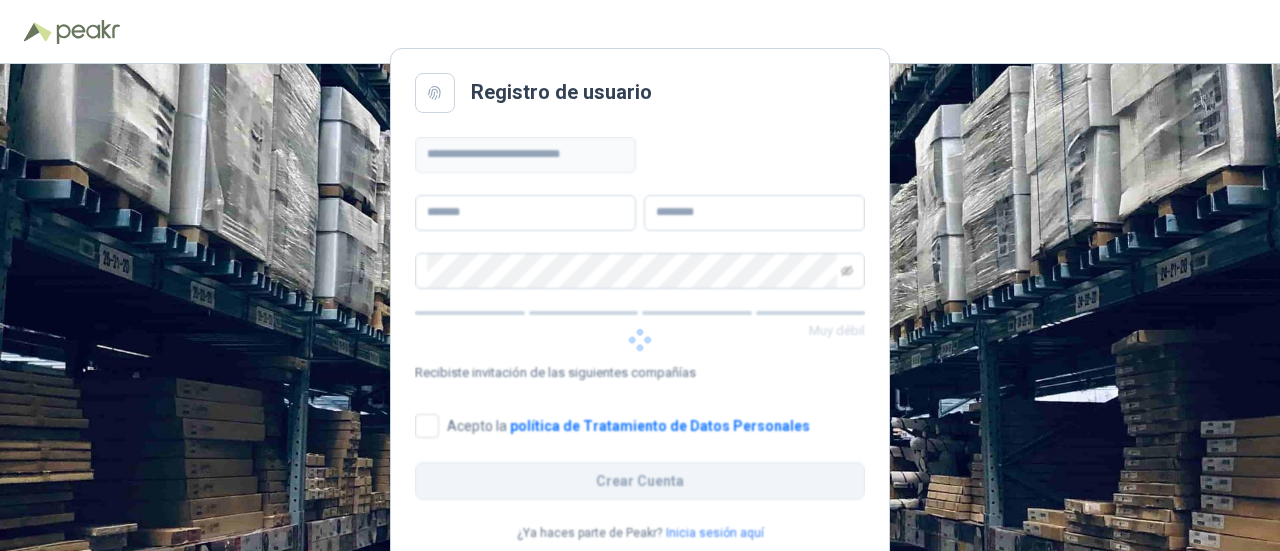 scroll, scrollTop: 0, scrollLeft: 0, axis: both 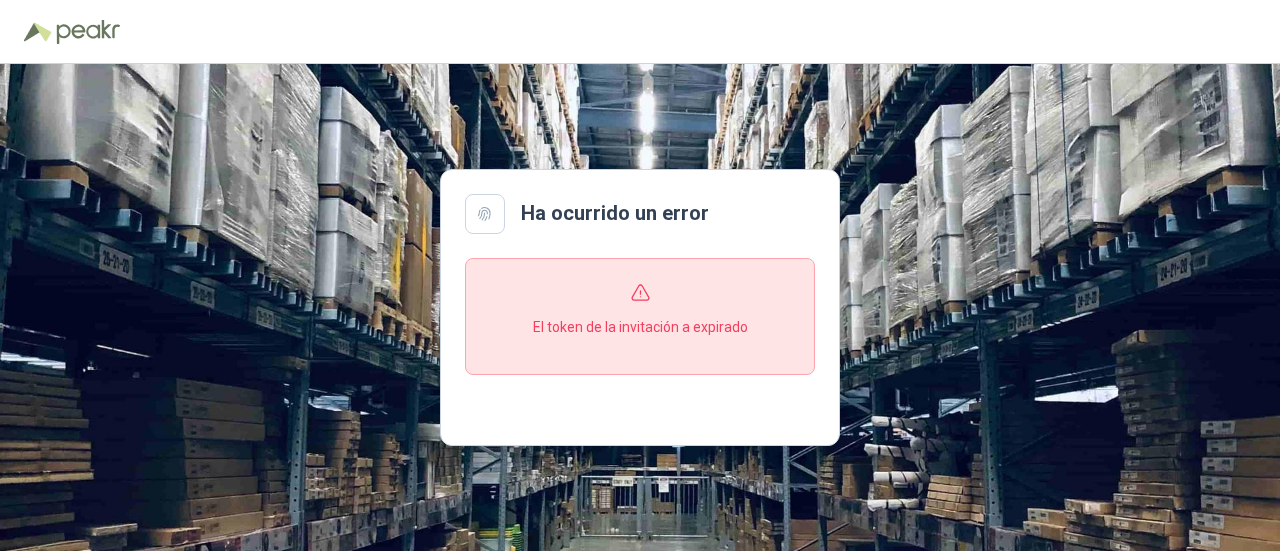 click 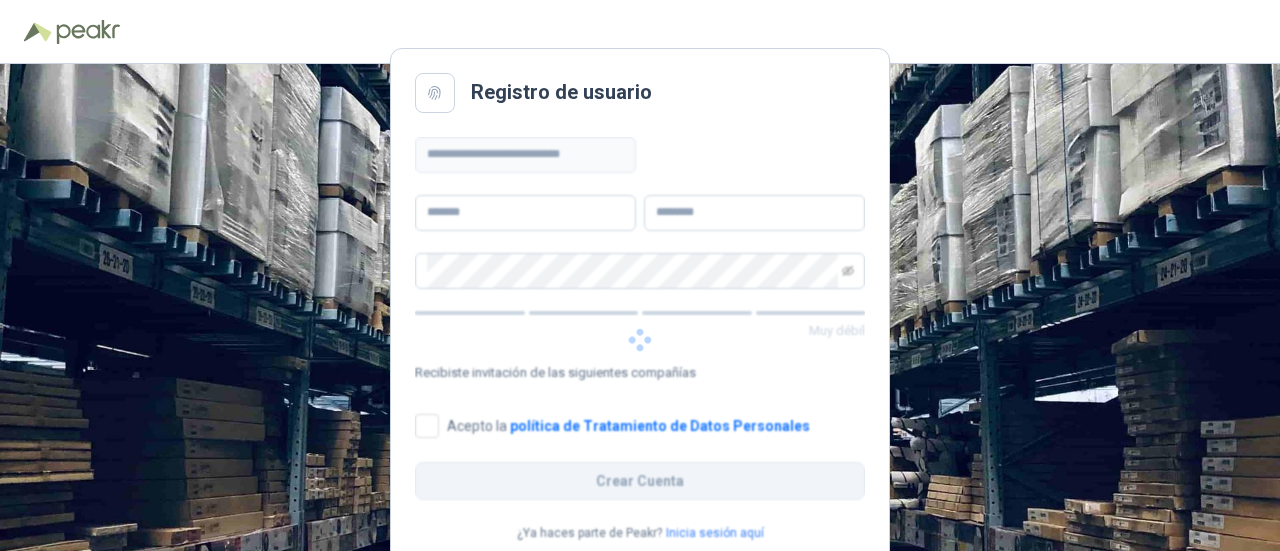 scroll, scrollTop: 0, scrollLeft: 0, axis: both 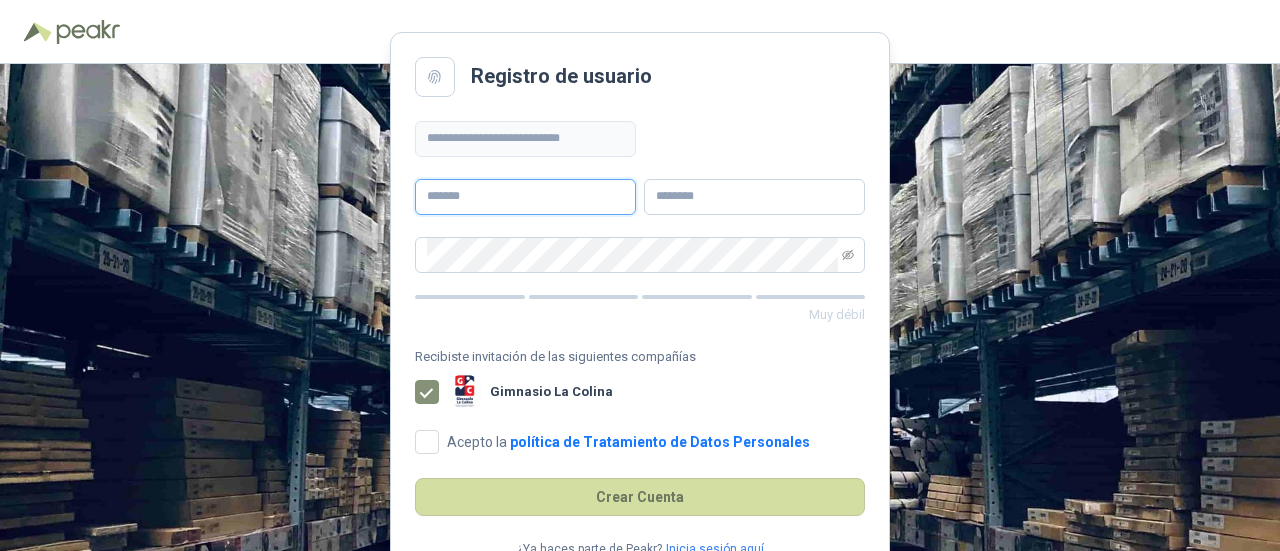 click at bounding box center (525, 197) 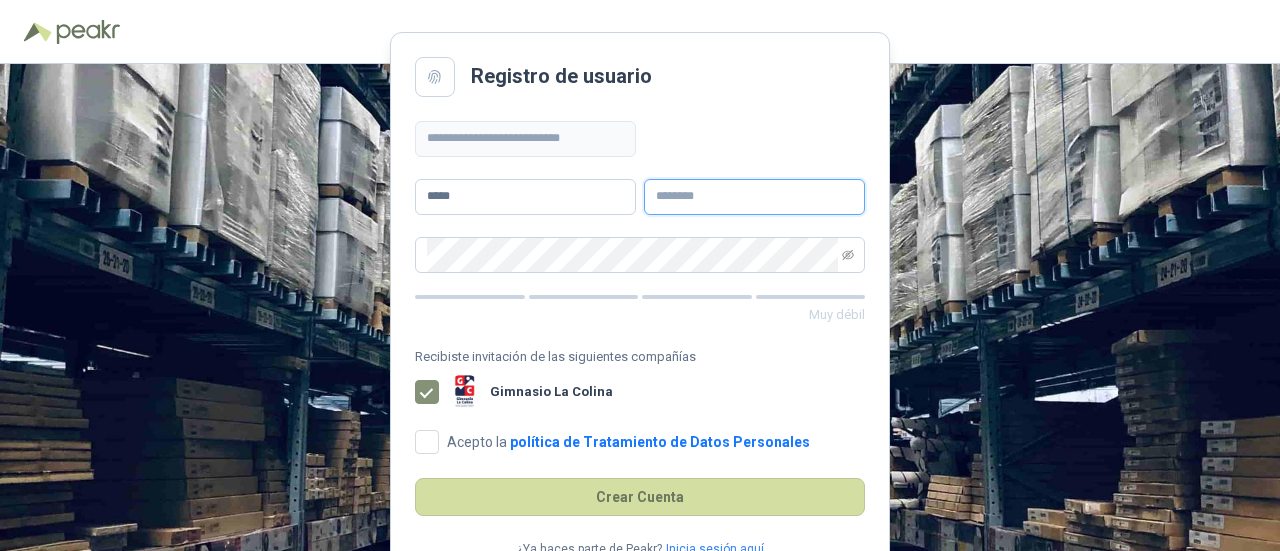 click at bounding box center [754, 197] 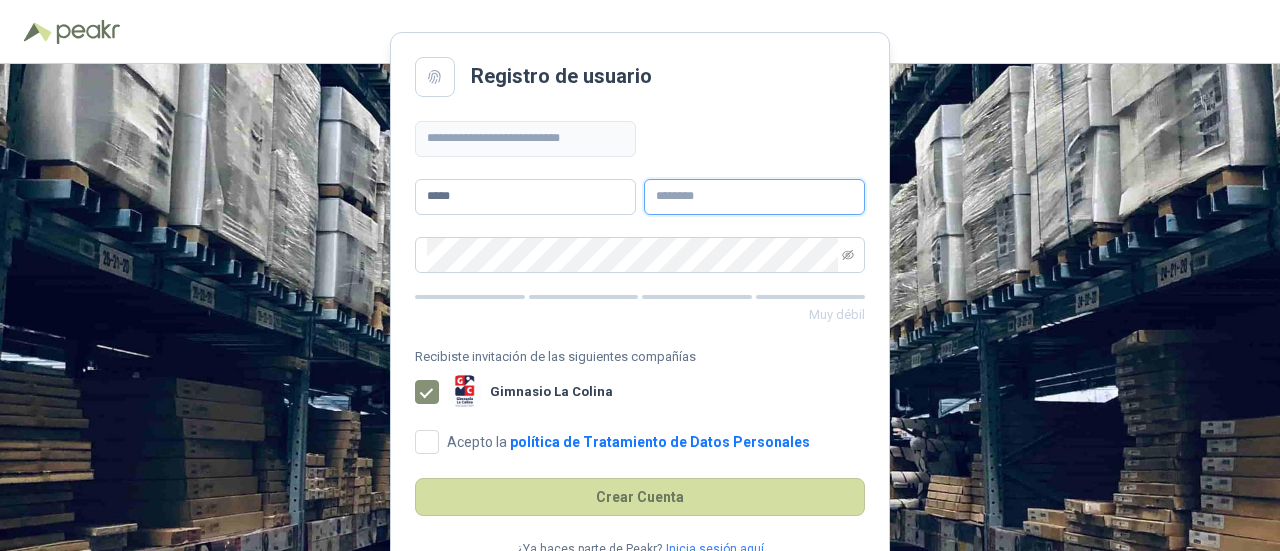 click at bounding box center (754, 197) 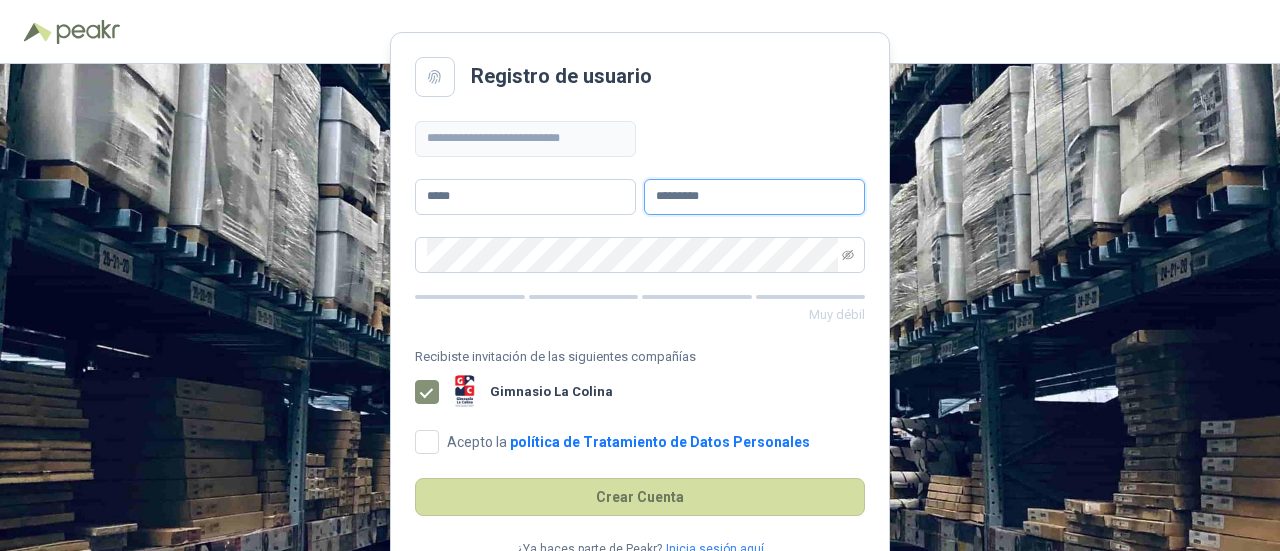 type on "*********" 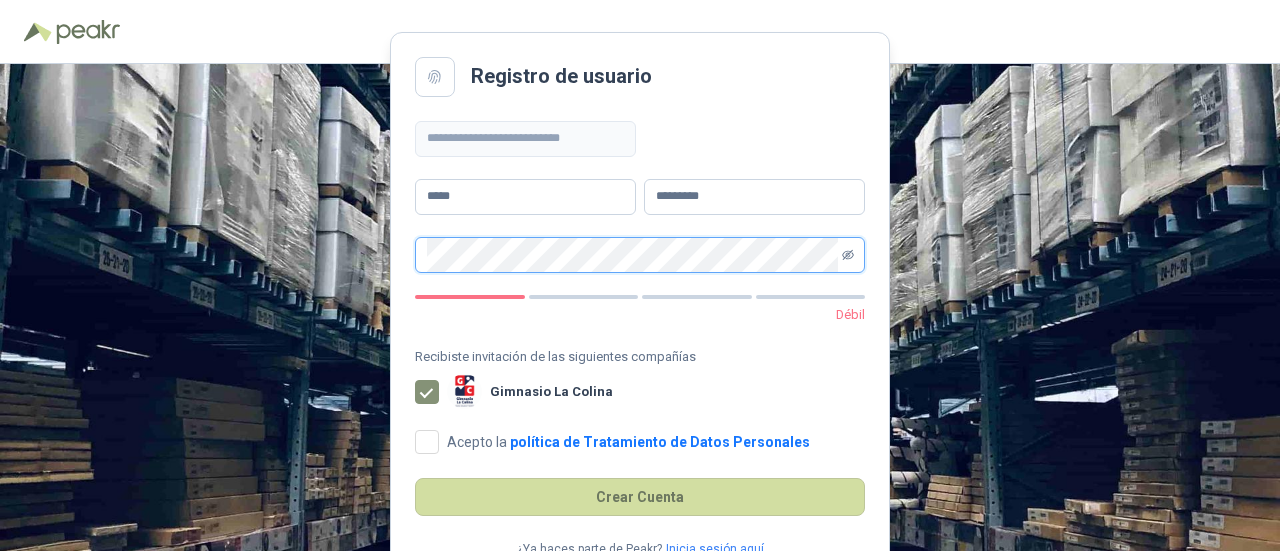 click 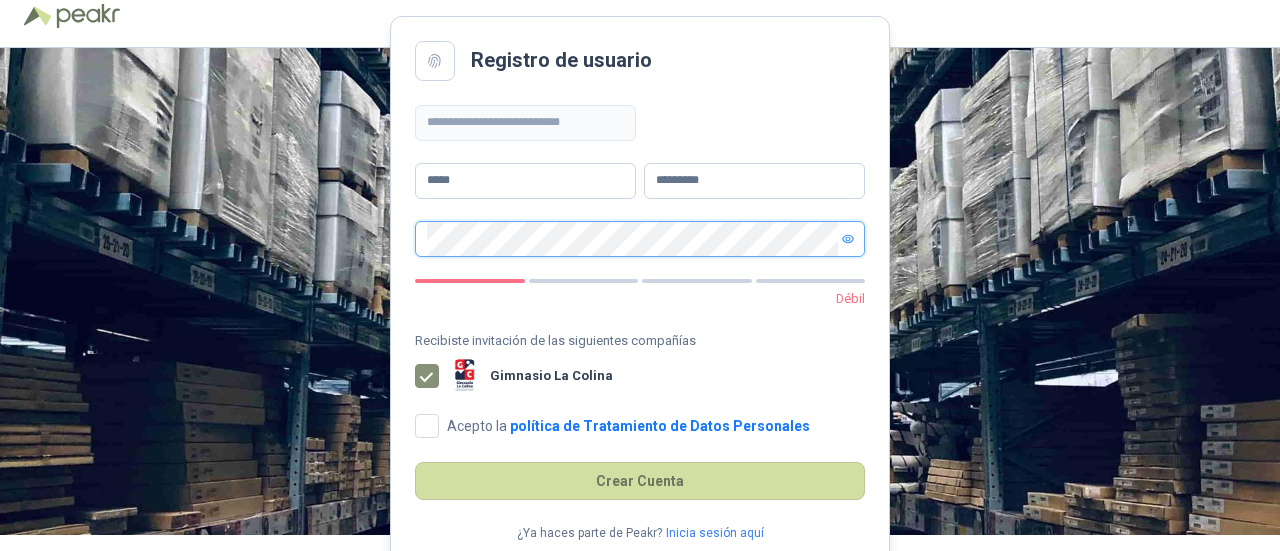 scroll, scrollTop: 32, scrollLeft: 0, axis: vertical 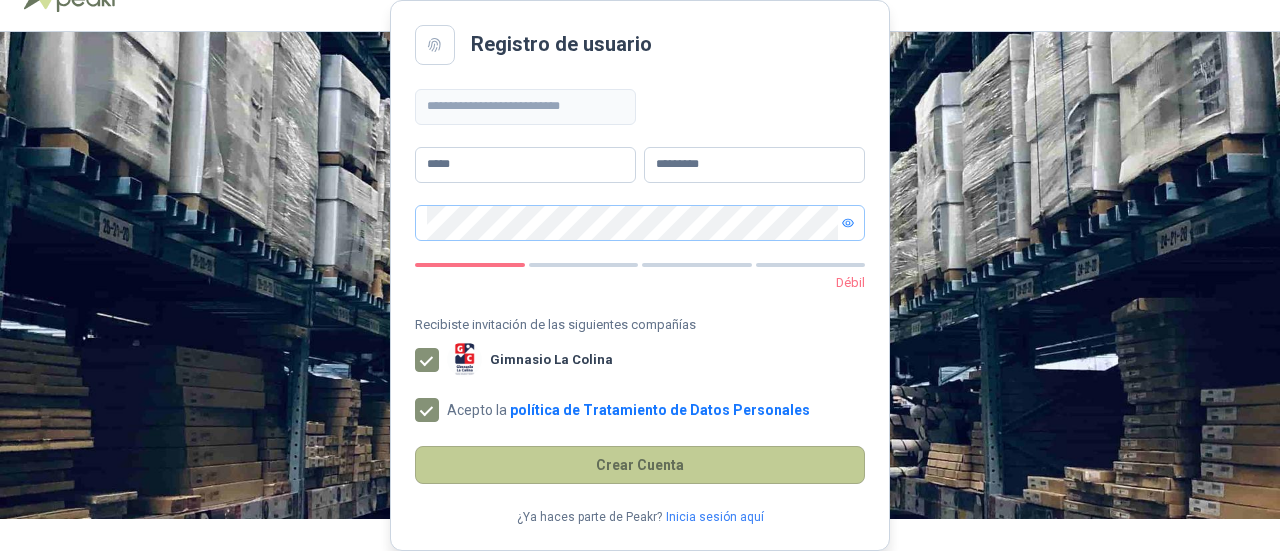 click on "Crear Cuenta" at bounding box center [640, 465] 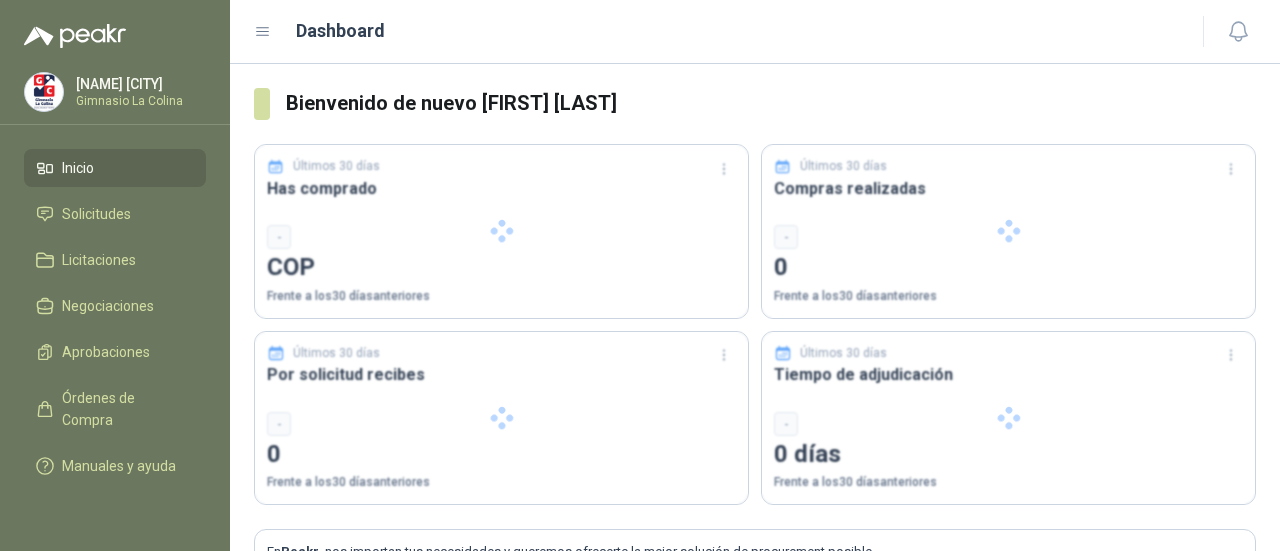 scroll, scrollTop: 0, scrollLeft: 0, axis: both 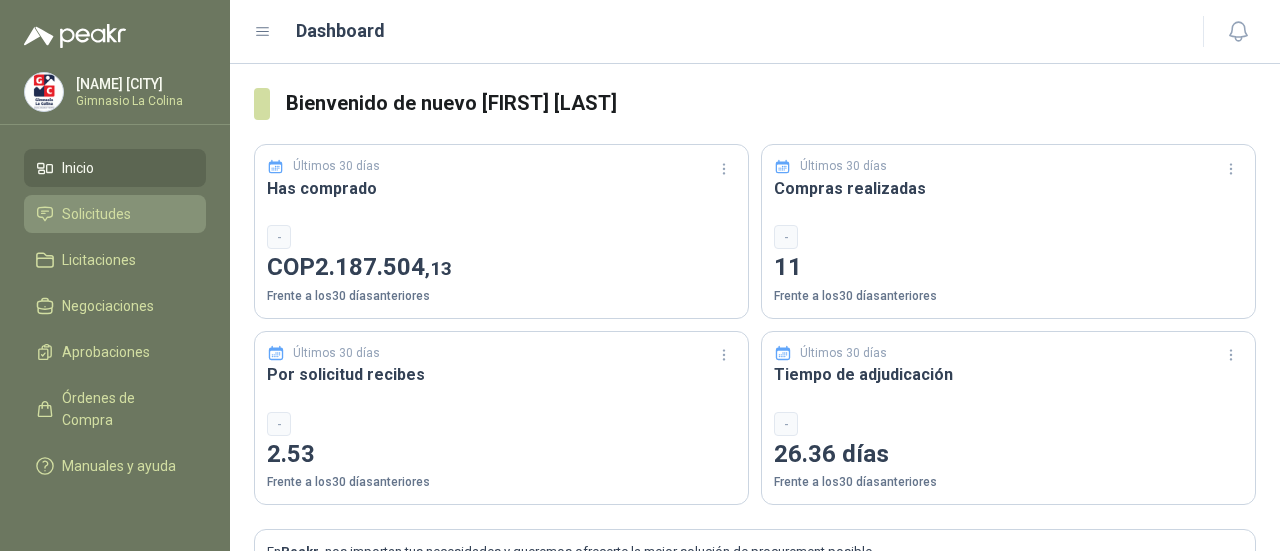 click on "Solicitudes" at bounding box center (96, 214) 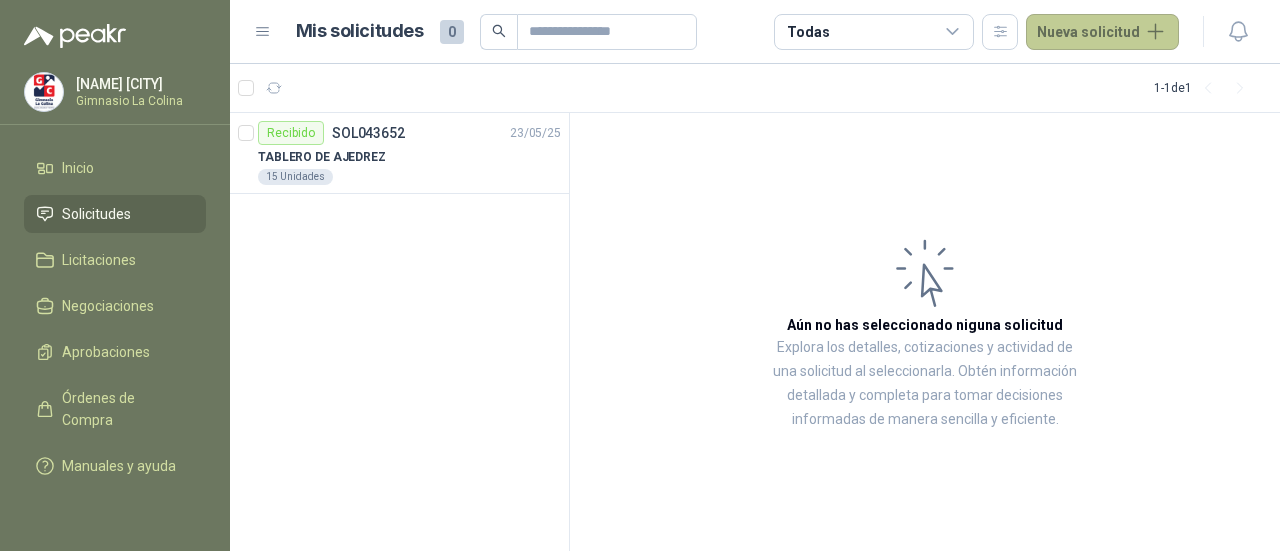 click on "Nueva solicitud" at bounding box center (1102, 32) 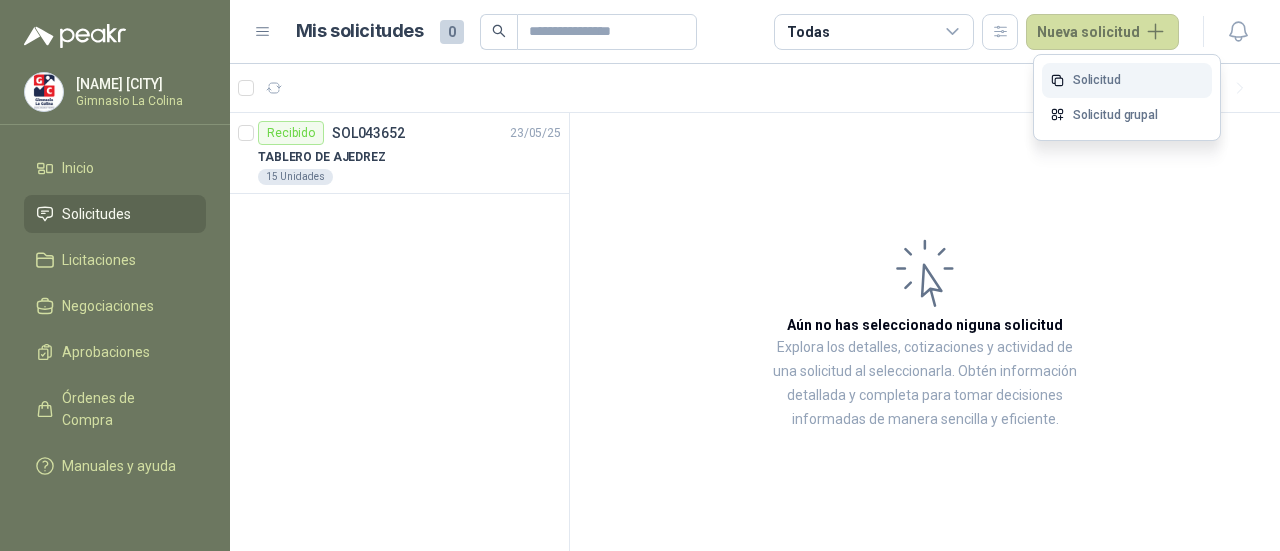 click on "Solicitud" at bounding box center [1127, 80] 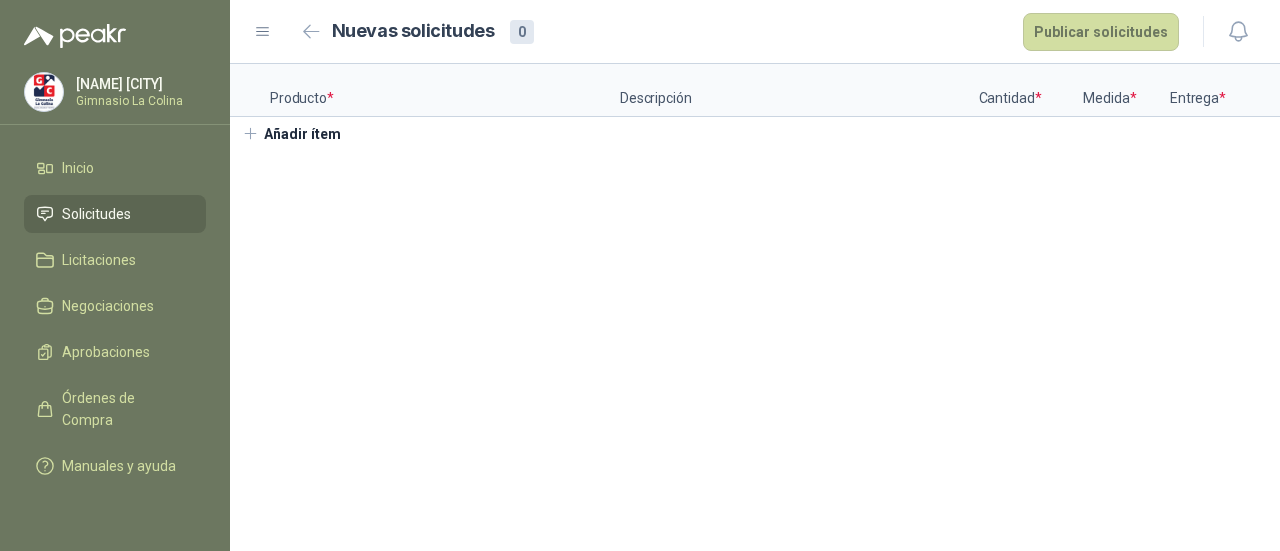 type 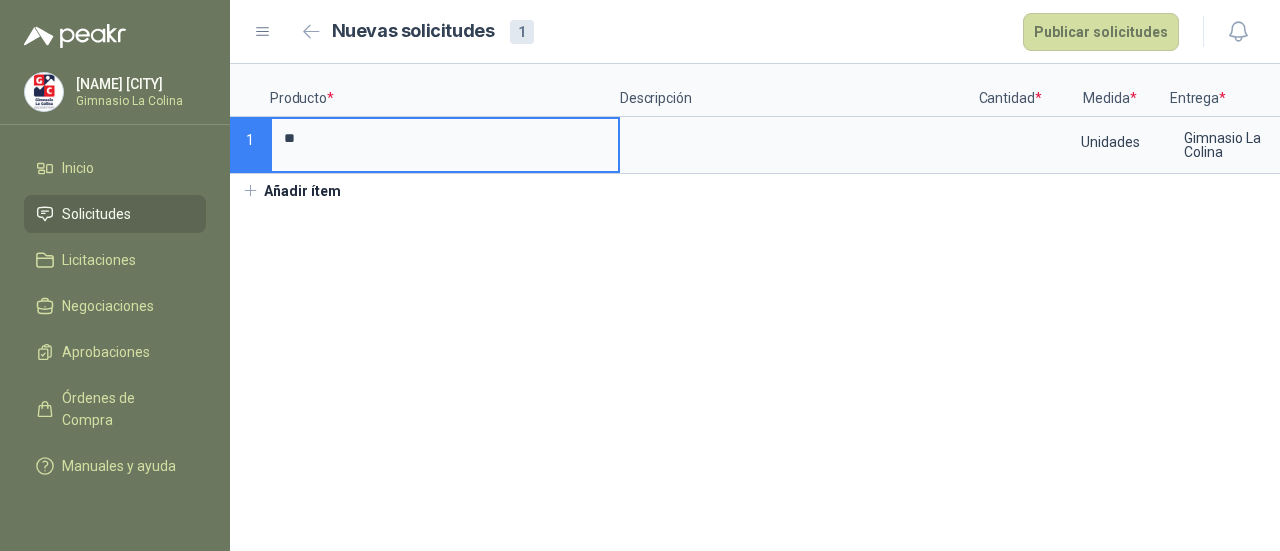 type on "*" 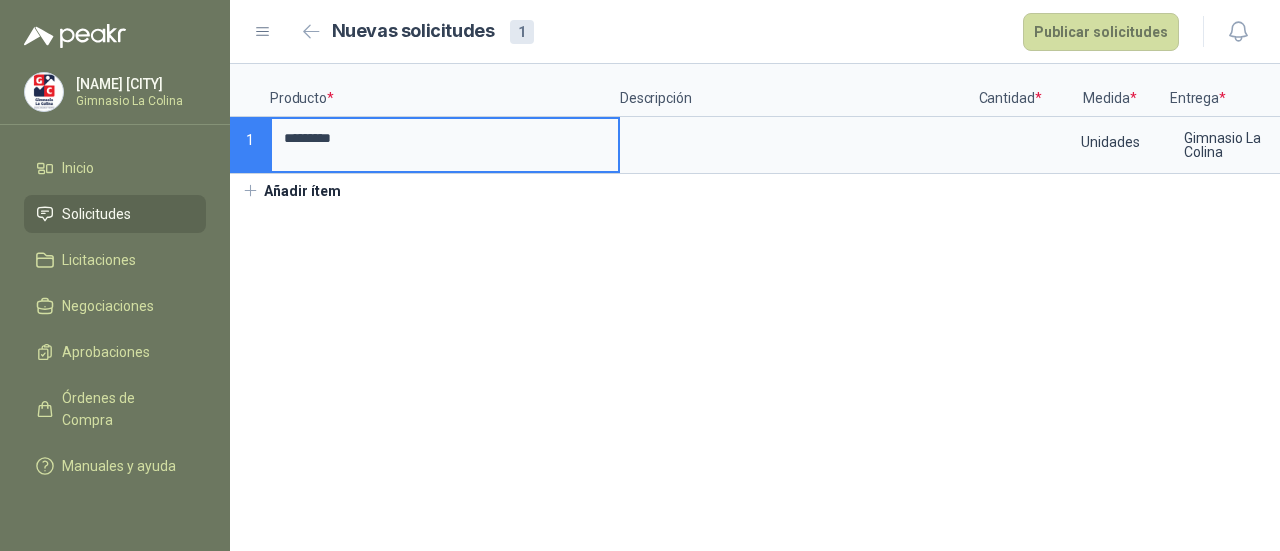 click on "*********" at bounding box center (445, 138) 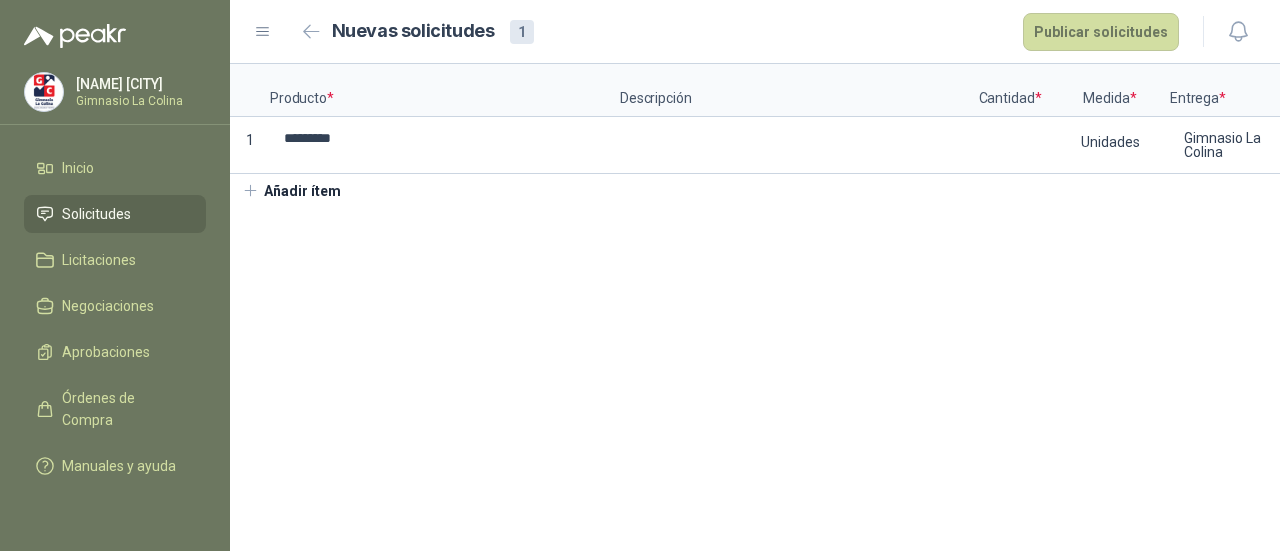 click on "1" at bounding box center [250, 145] 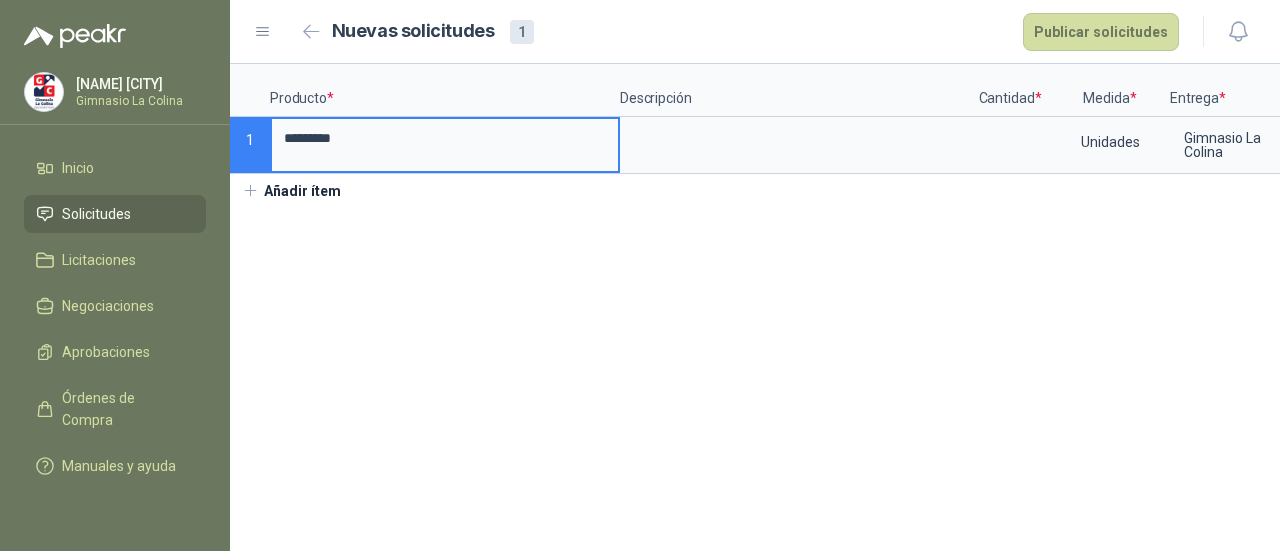 click on "*********" at bounding box center [445, 138] 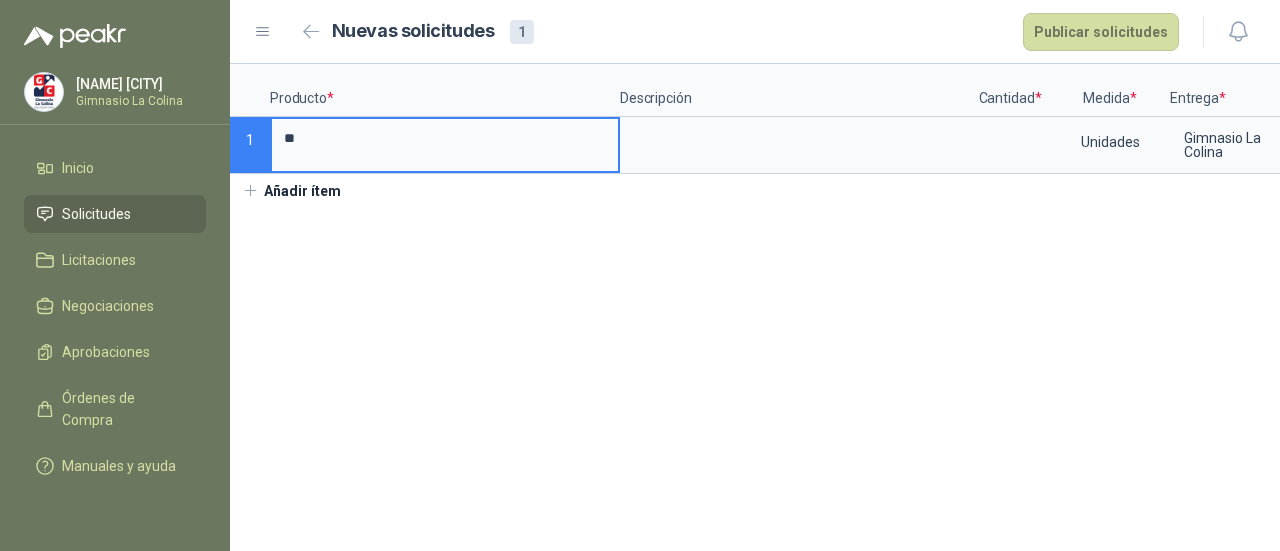 type on "*" 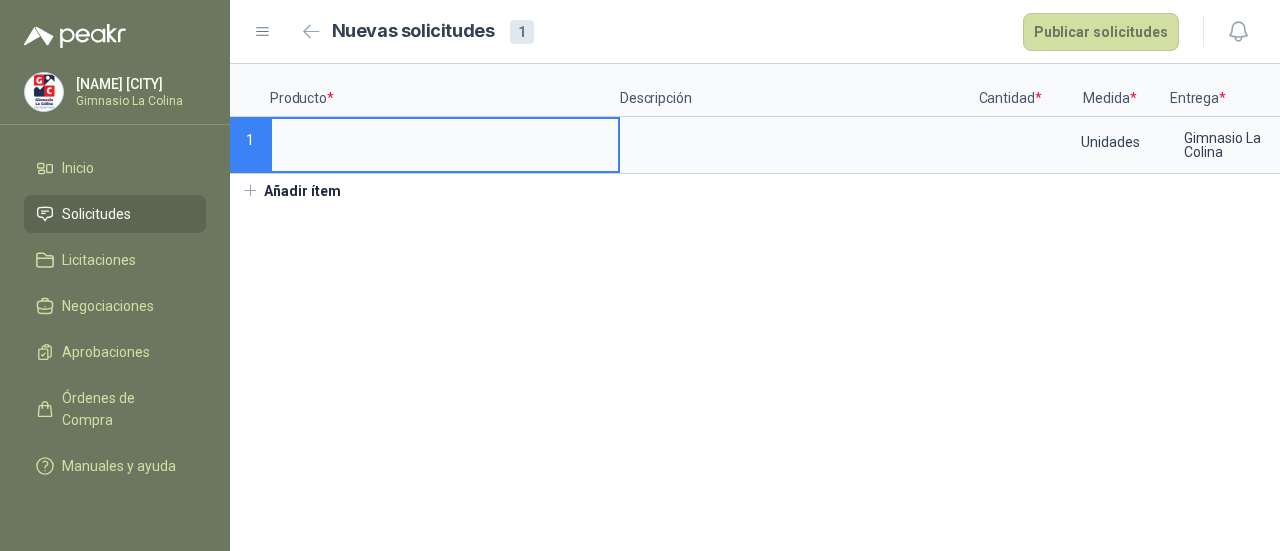 type 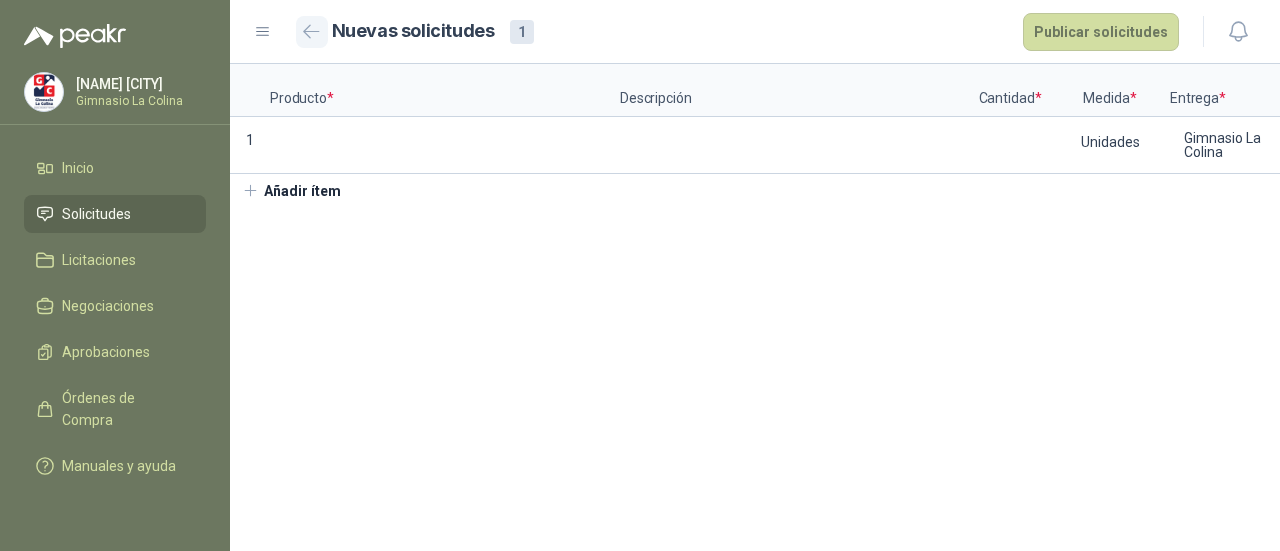 click 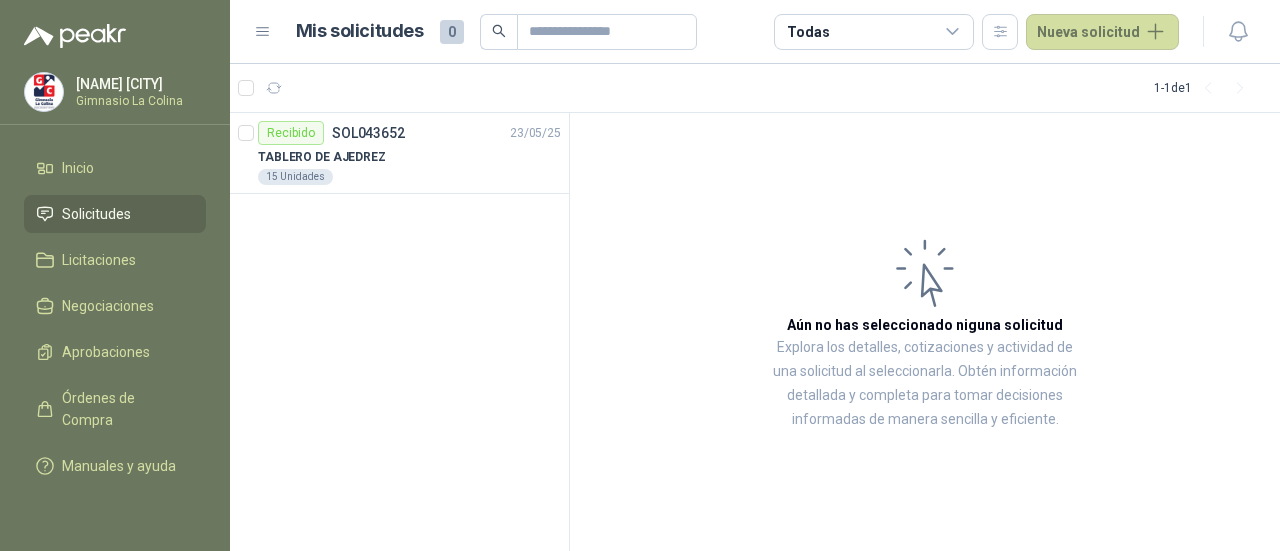 click on "Solicitudes" at bounding box center [115, 214] 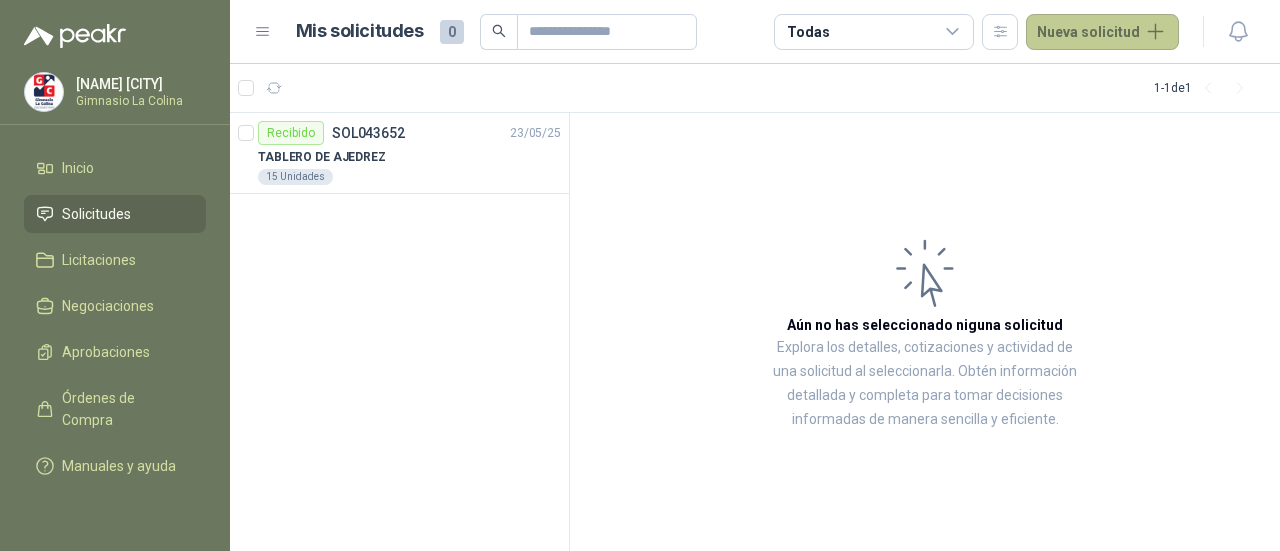 click on "Nueva solicitud" at bounding box center [1102, 32] 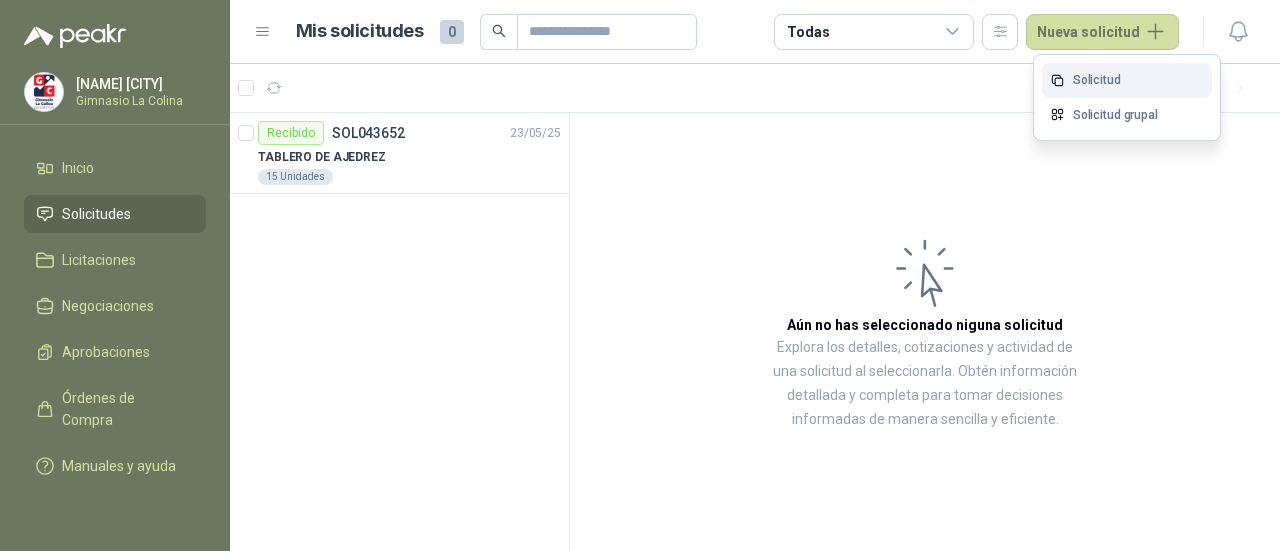 click on "Solicitud" at bounding box center [1127, 80] 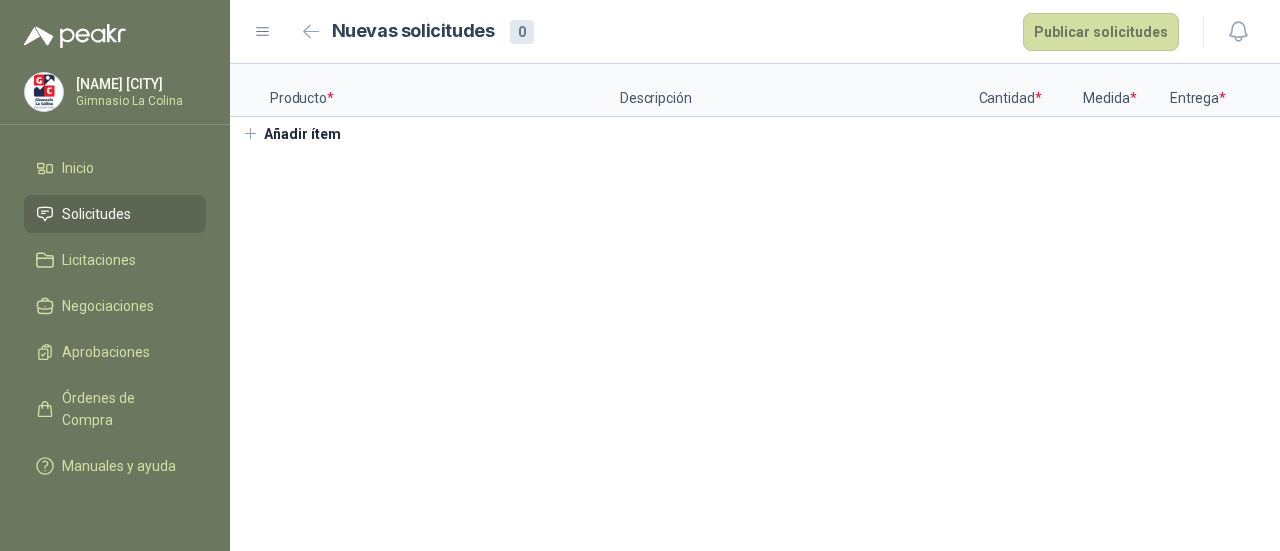 type 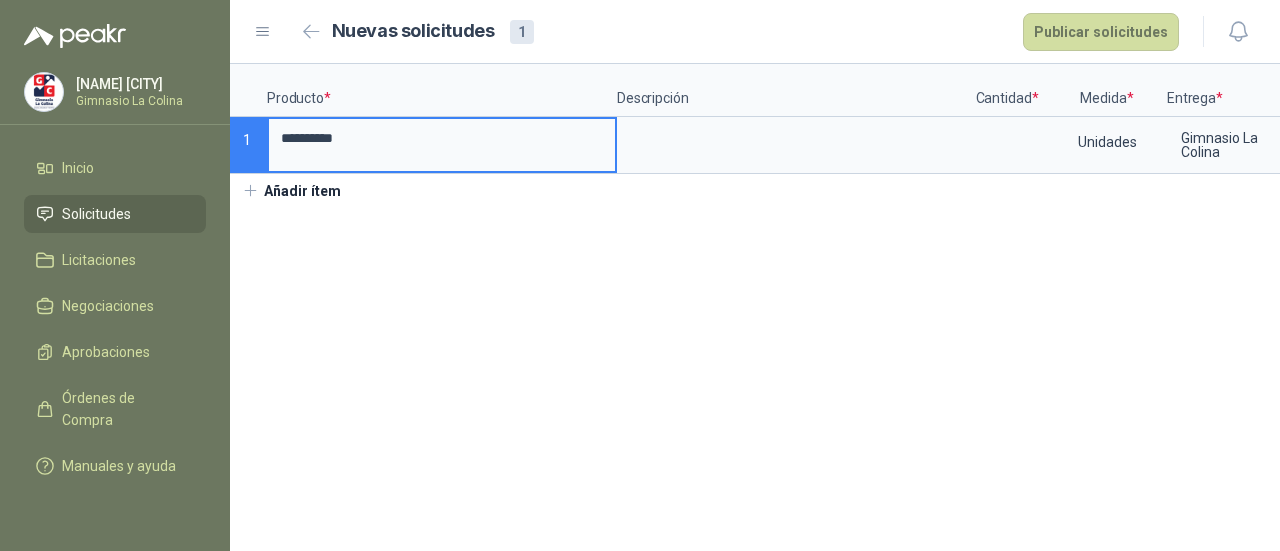scroll, scrollTop: 0, scrollLeft: 0, axis: both 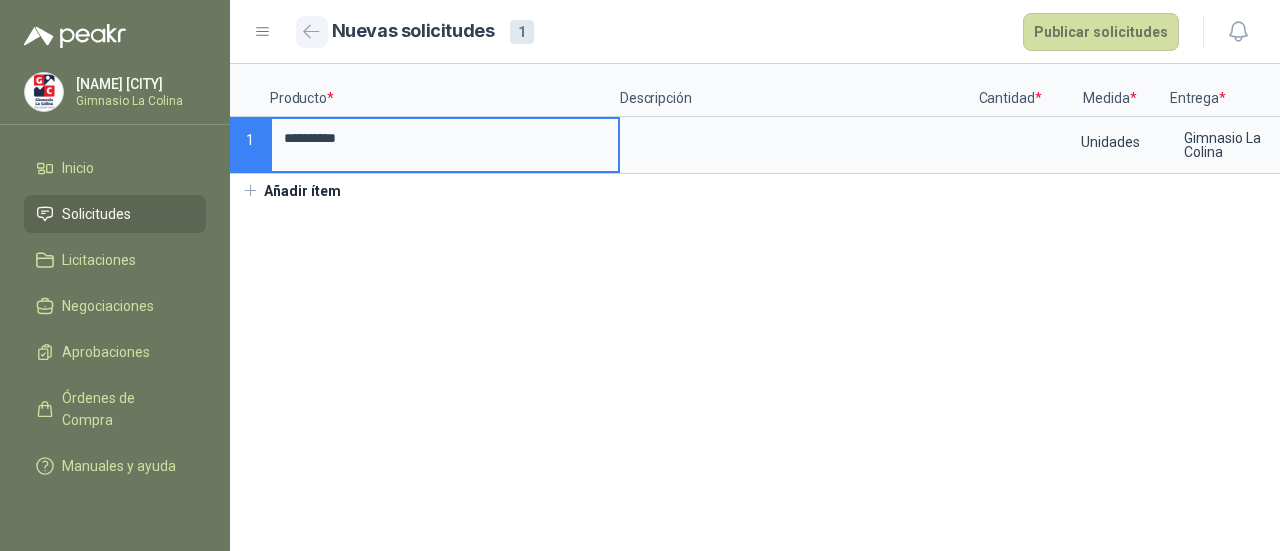 type on "*********" 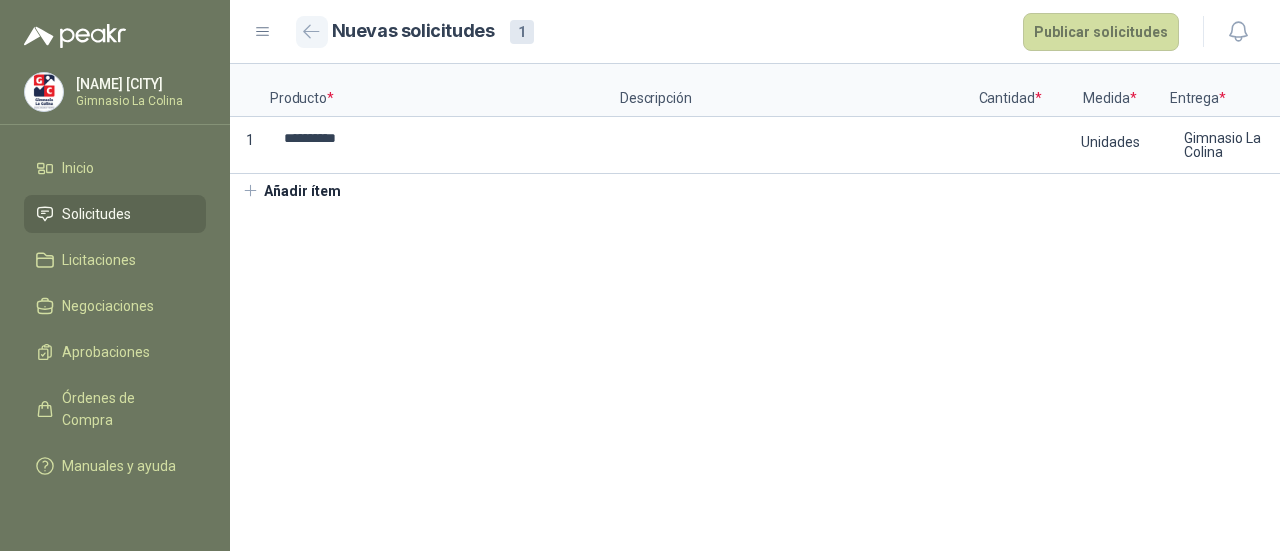click 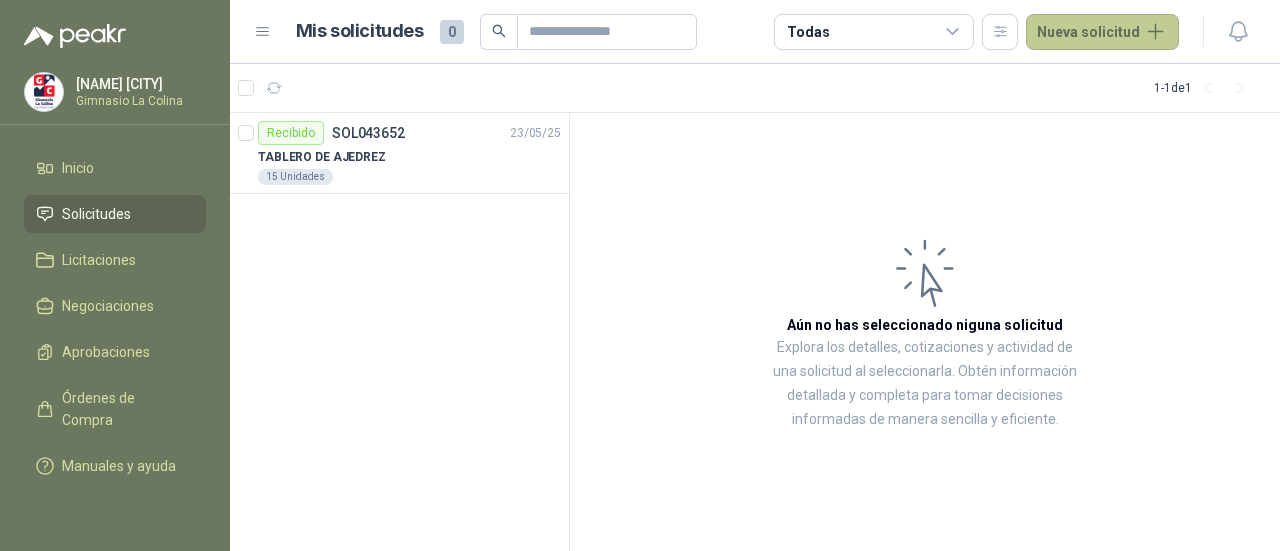 click on "Nueva solicitud" at bounding box center (1102, 32) 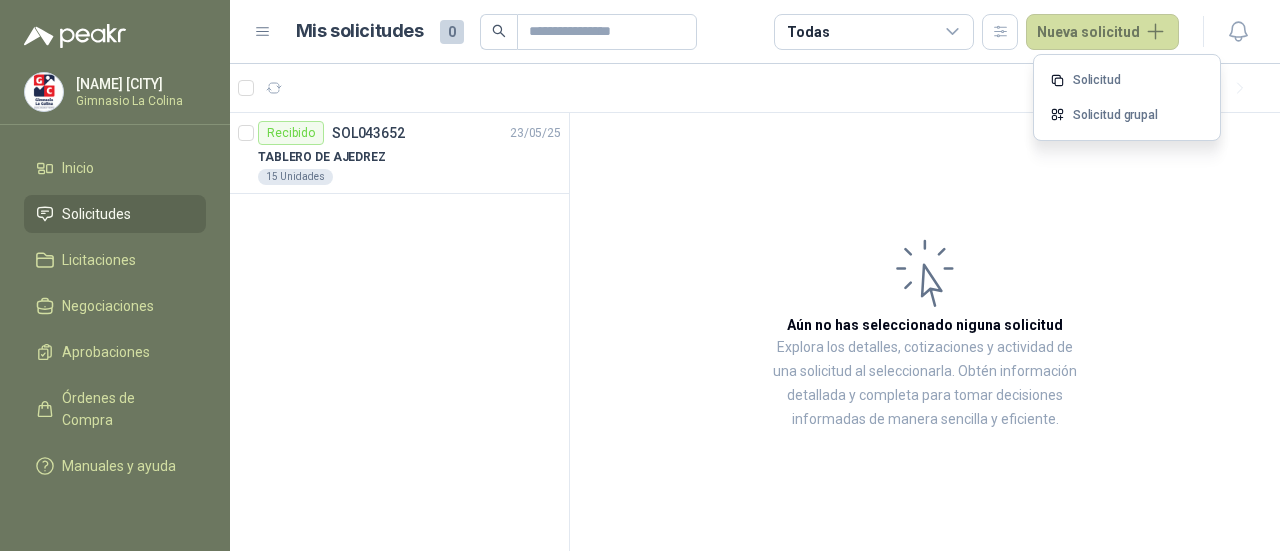 click on "Solicitud" at bounding box center [1127, 80] 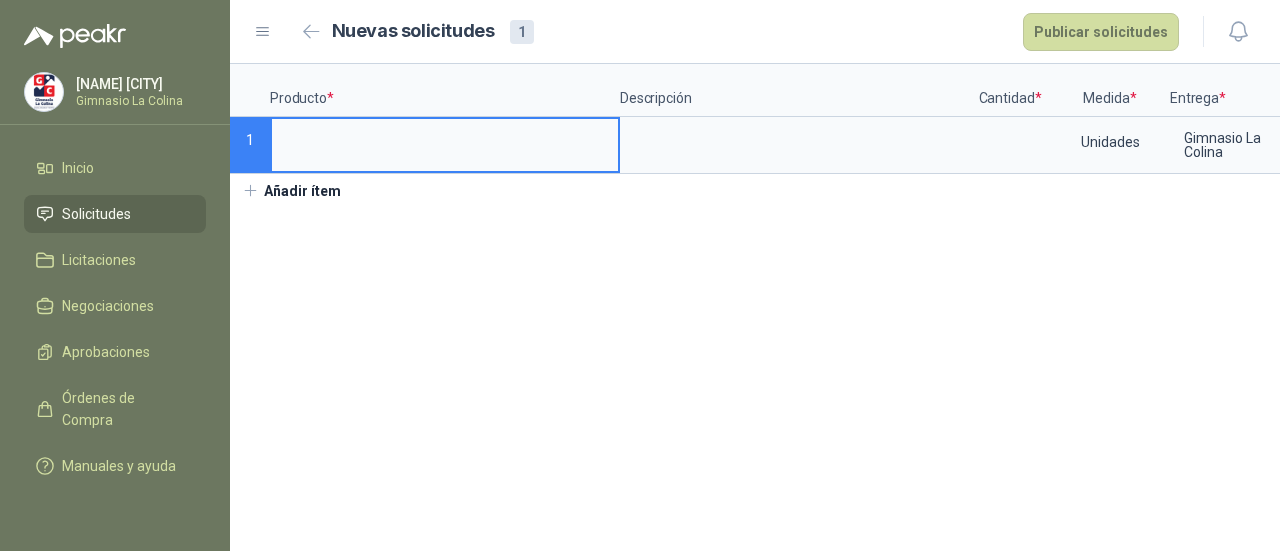 type 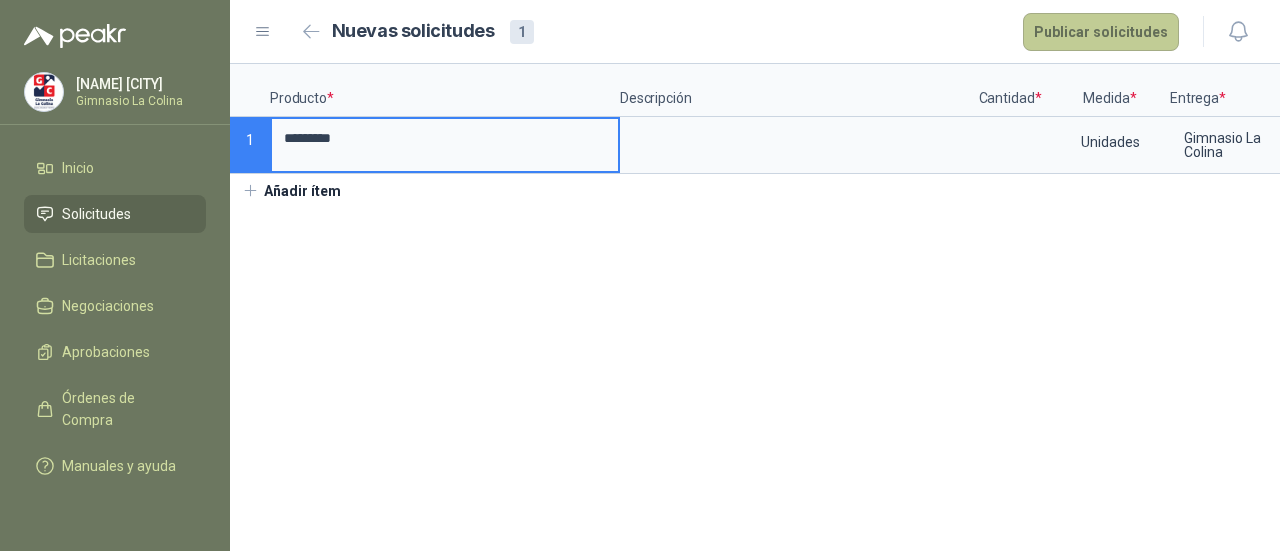 type on "*********" 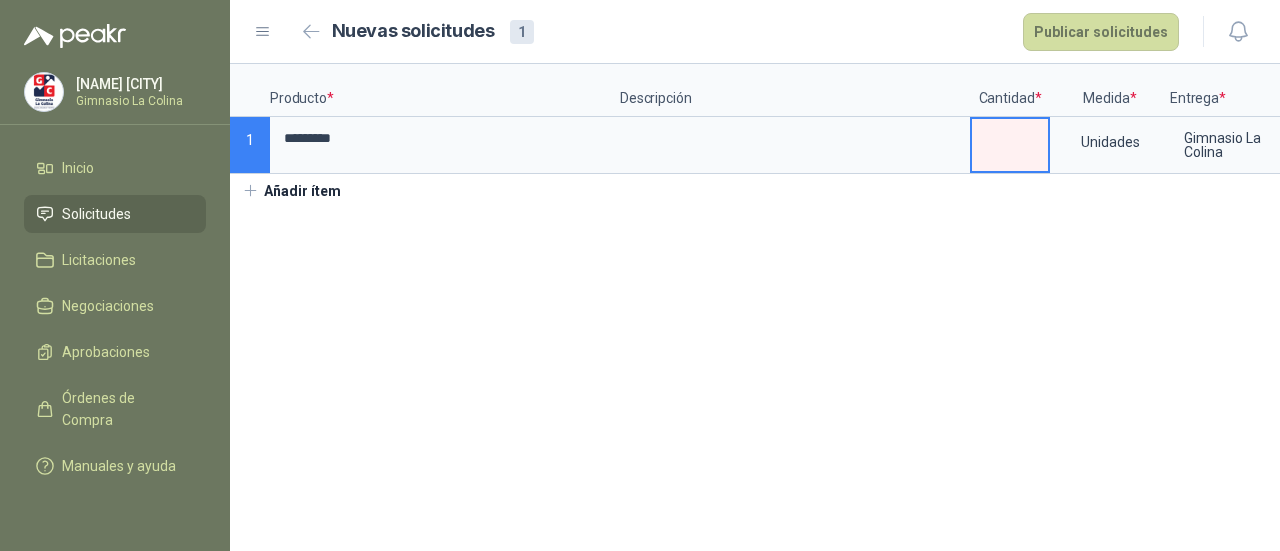 click at bounding box center [1010, 138] 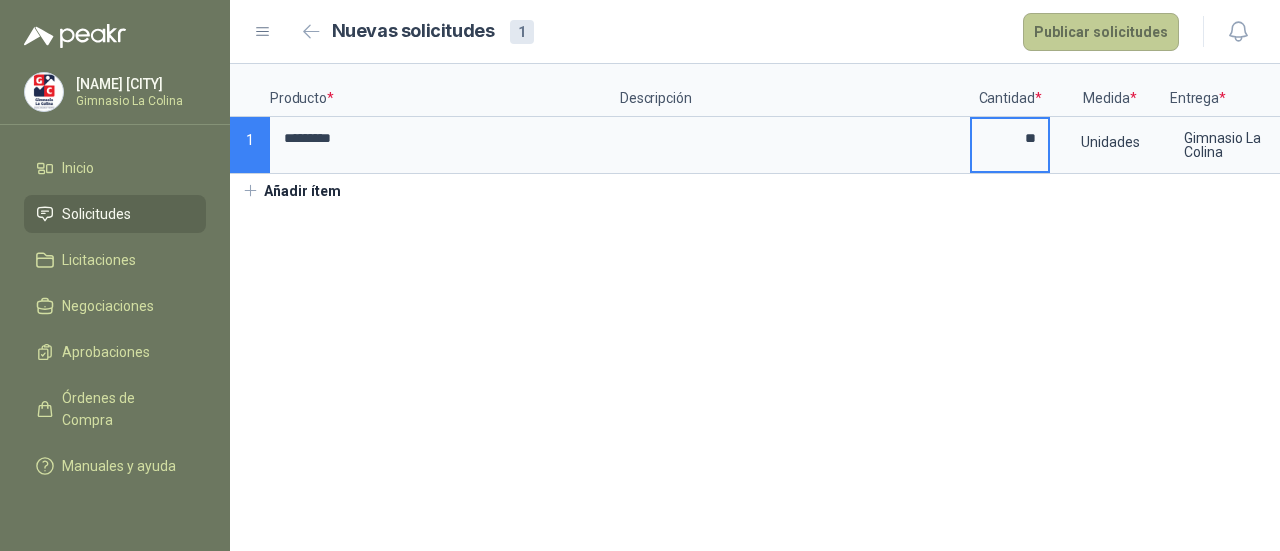 type on "**" 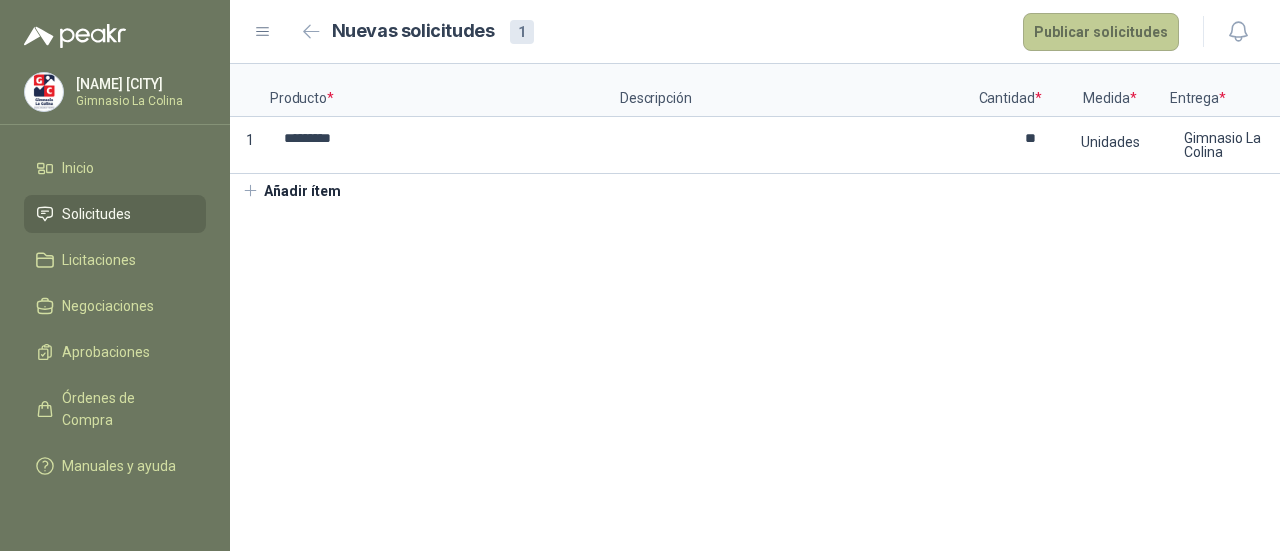 click on "Publicar solicitudes" at bounding box center (1101, 32) 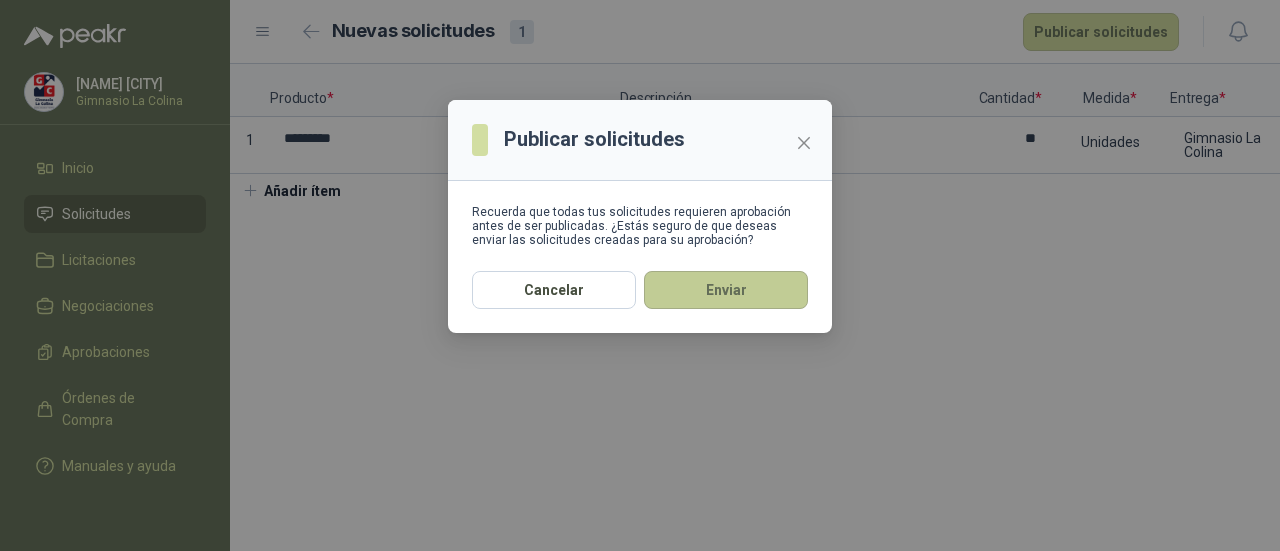 click on "Enviar" at bounding box center (726, 290) 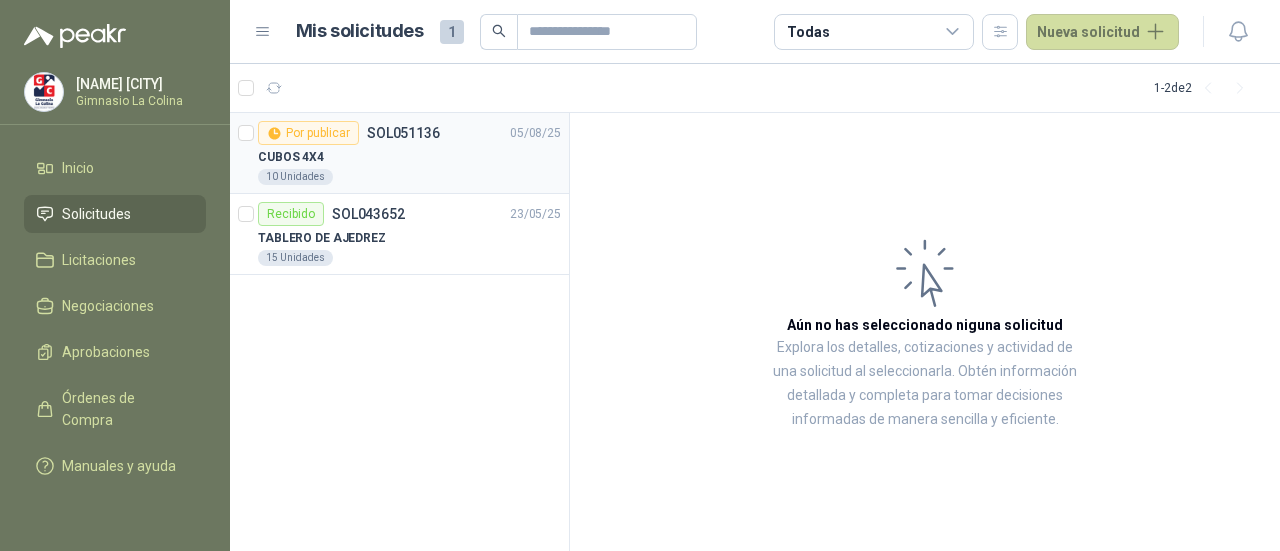 click on "Por publicar SOL051136 [DATE]" at bounding box center [409, 133] 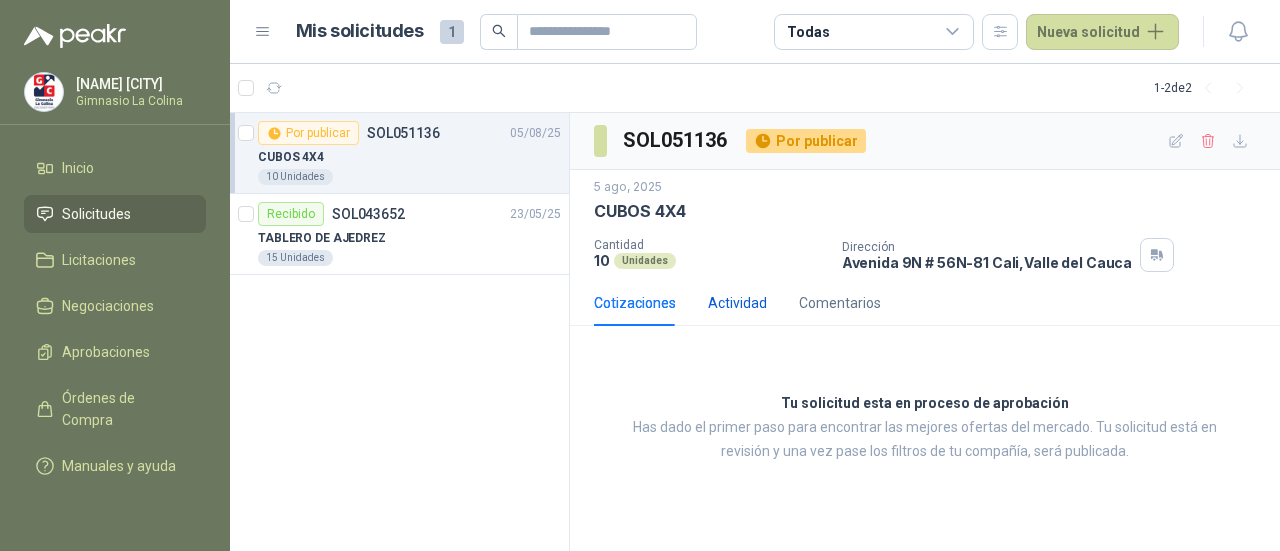 click on "Actividad" at bounding box center (737, 303) 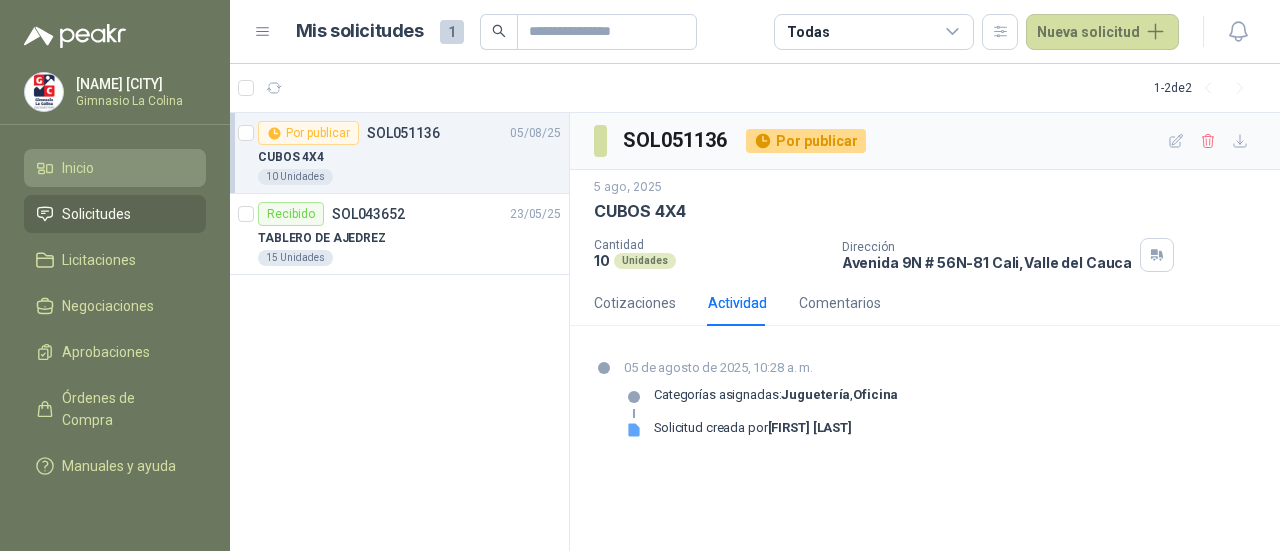 click on "Inicio" at bounding box center (115, 168) 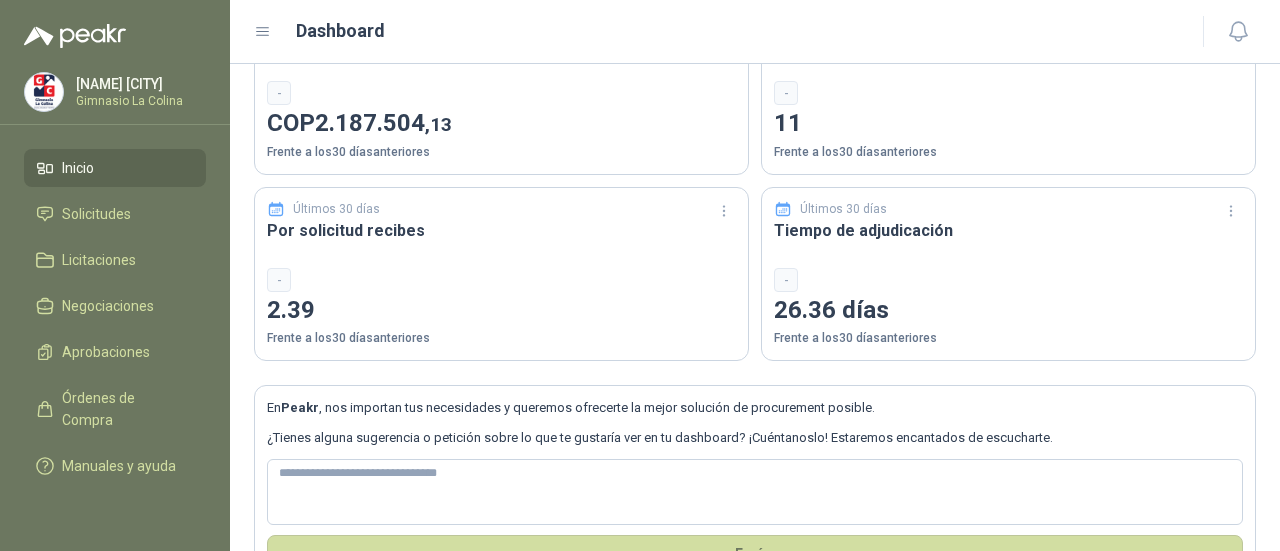 scroll, scrollTop: 100, scrollLeft: 0, axis: vertical 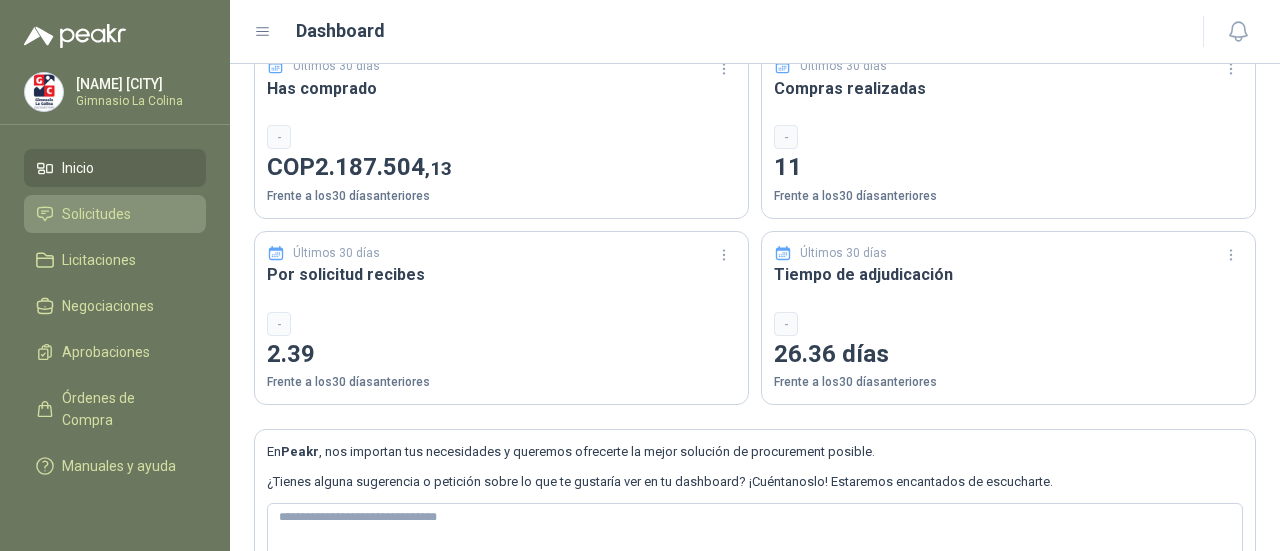 click on "Solicitudes" at bounding box center [96, 214] 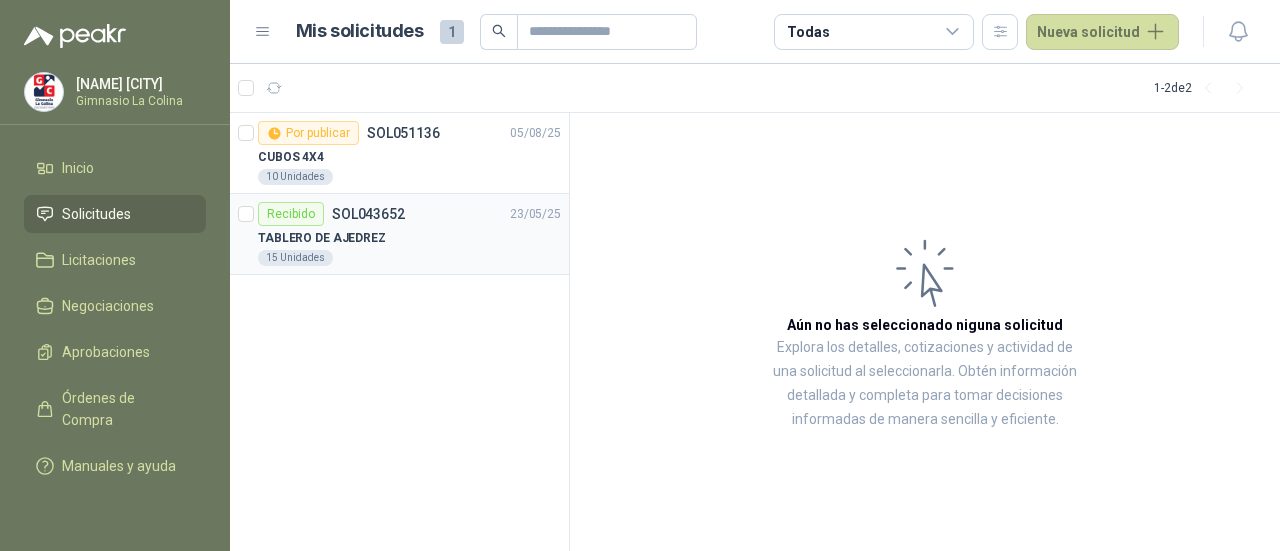 click on "TABLERO DE AJEDREZ" at bounding box center [409, 238] 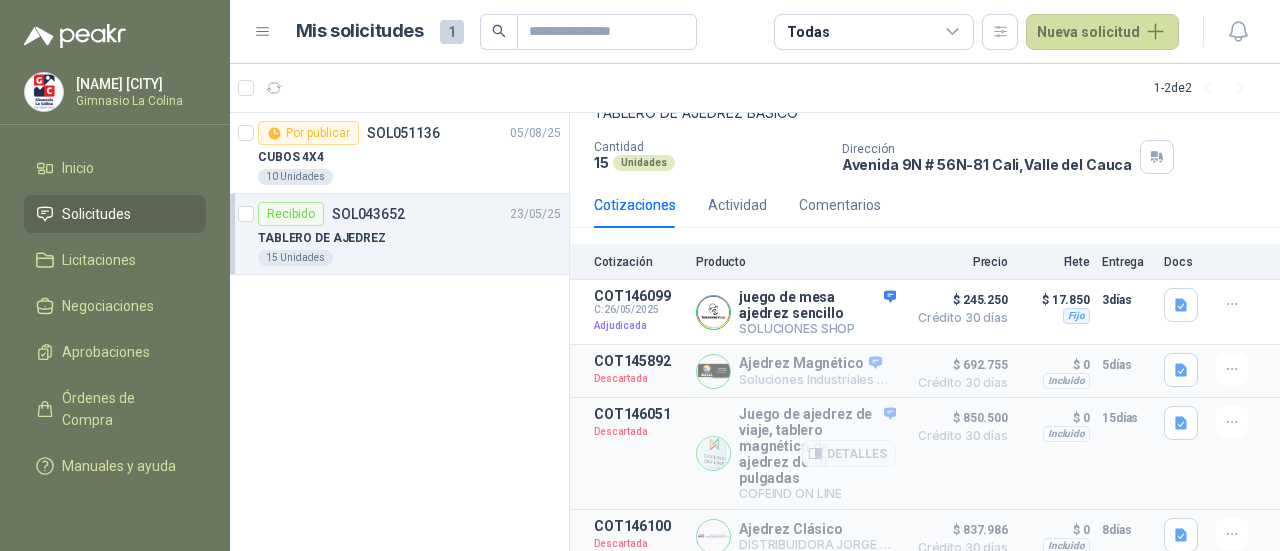 scroll, scrollTop: 136, scrollLeft: 0, axis: vertical 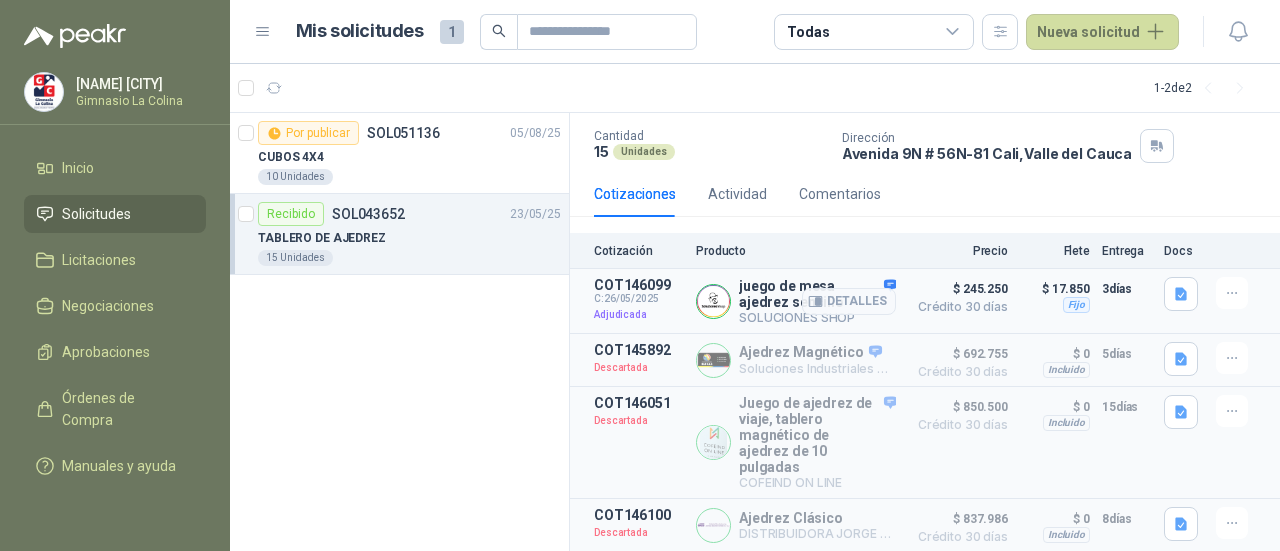 click on "juego de mesa ajedrez sencillo" at bounding box center [817, 294] 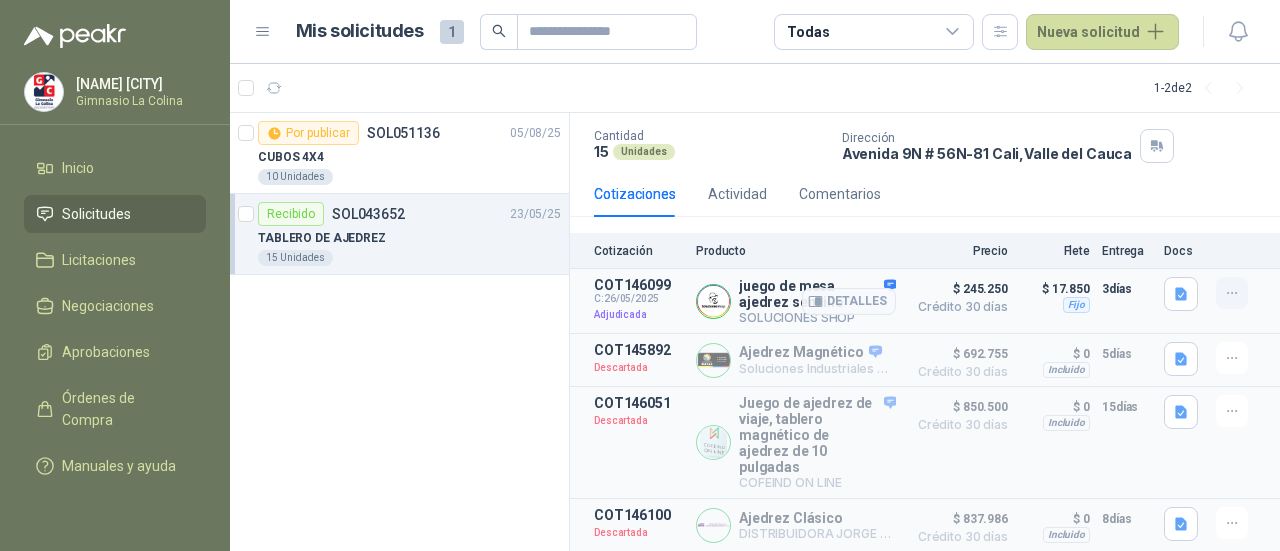click 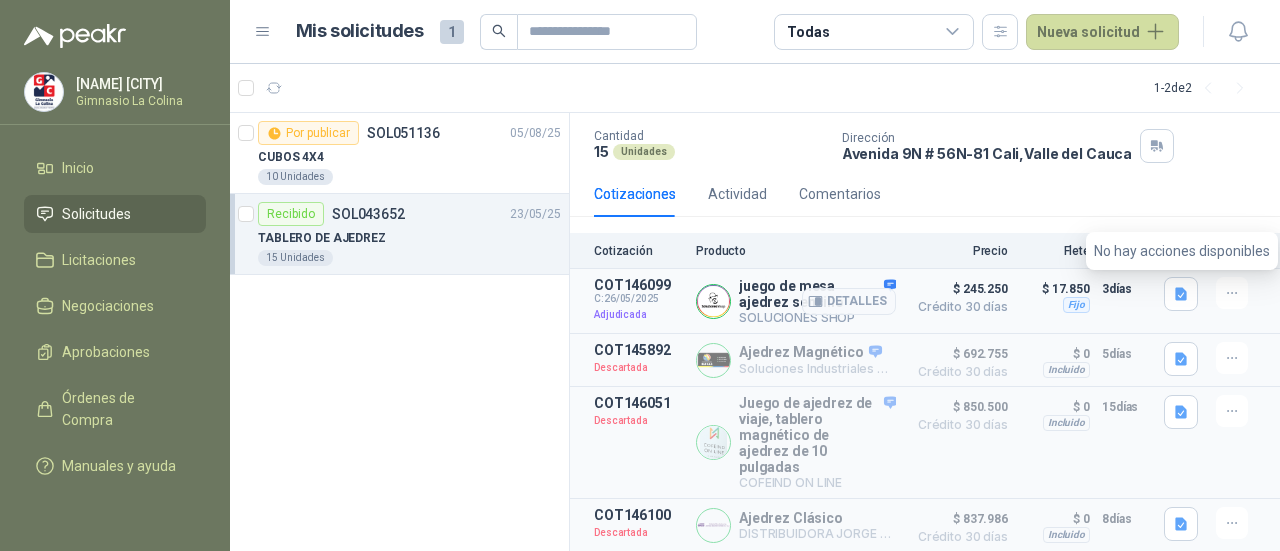 click on "3  días" at bounding box center [1127, 289] 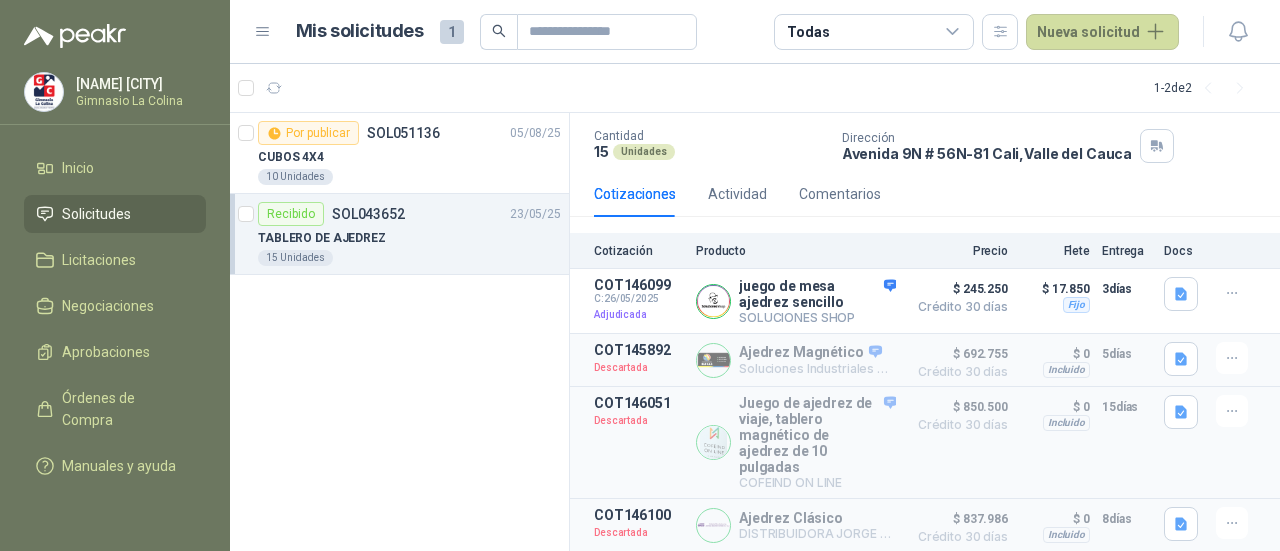 click on "Inicio   Solicitudes   Licitaciones   Negociaciones   Aprobaciones   Órdenes de Compra   Manuales y ayuda" at bounding box center (115, 321) 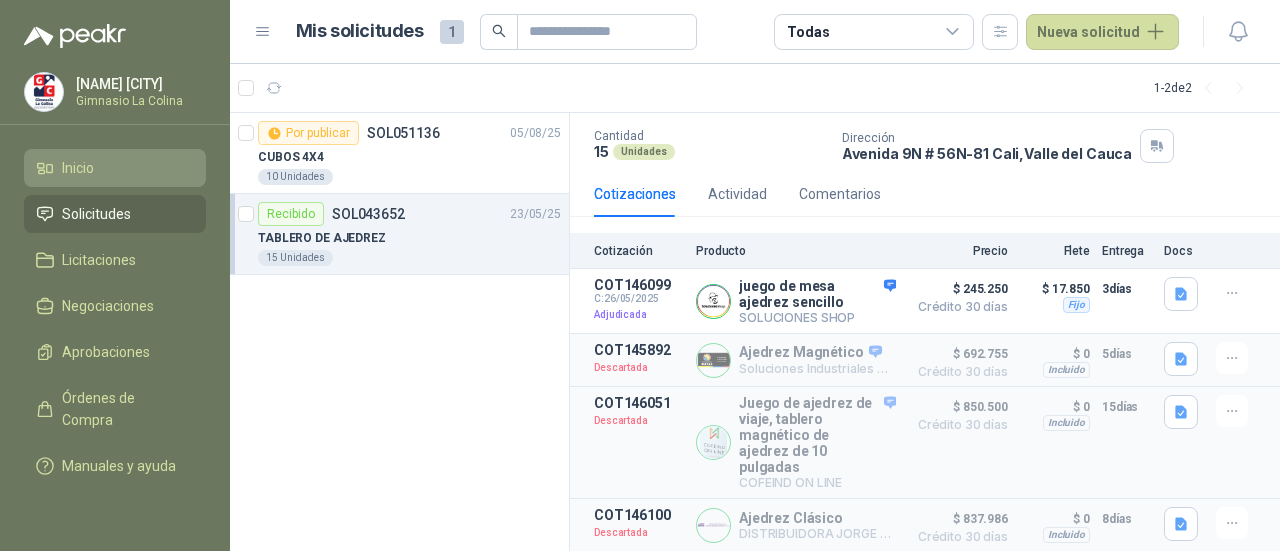 click on "Inicio" at bounding box center [115, 168] 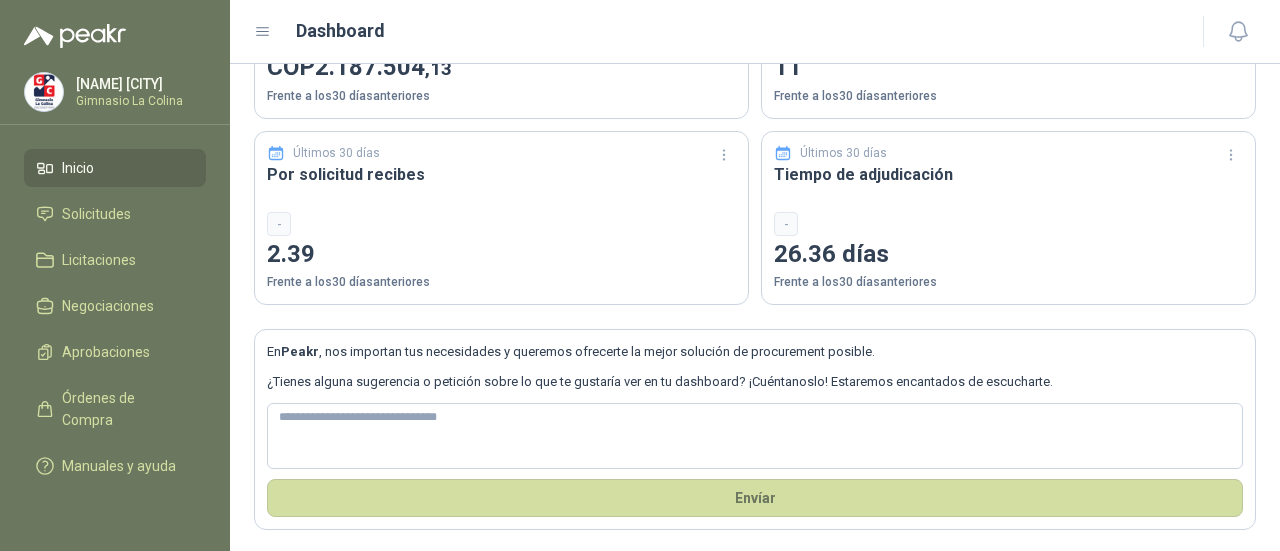 scroll, scrollTop: 0, scrollLeft: 0, axis: both 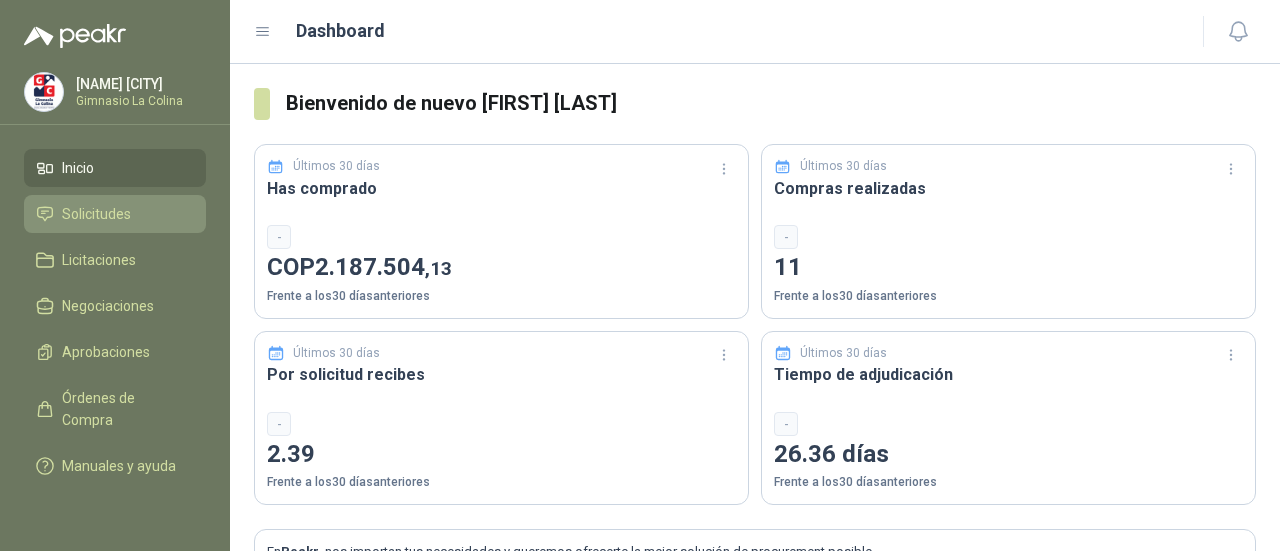 click on "Solicitudes" at bounding box center [96, 214] 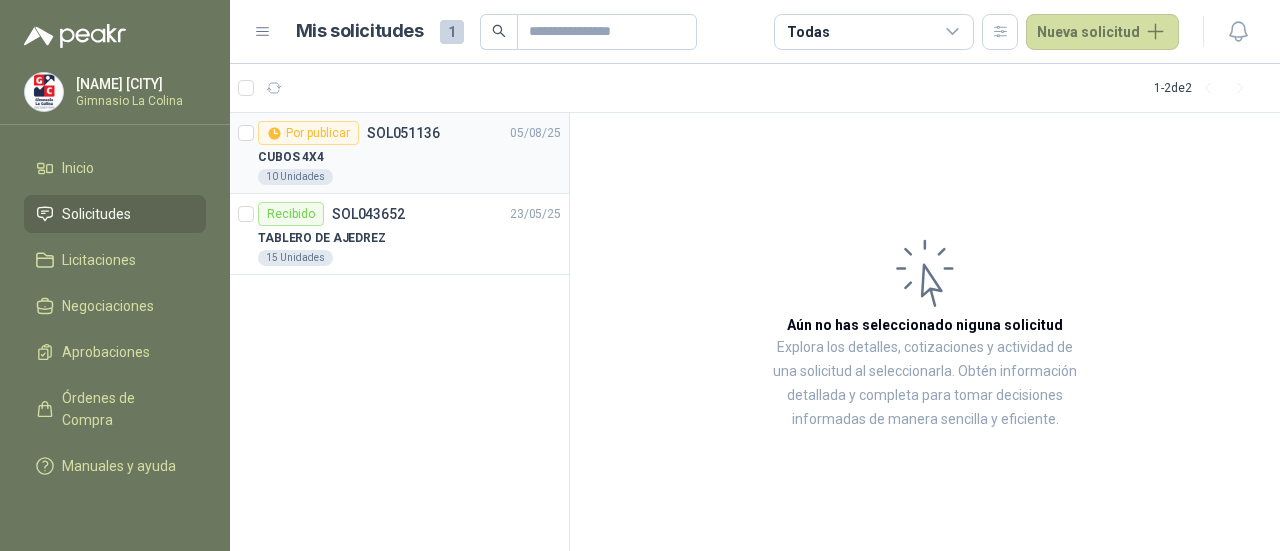 click on "CUBOS 4X4" at bounding box center [409, 157] 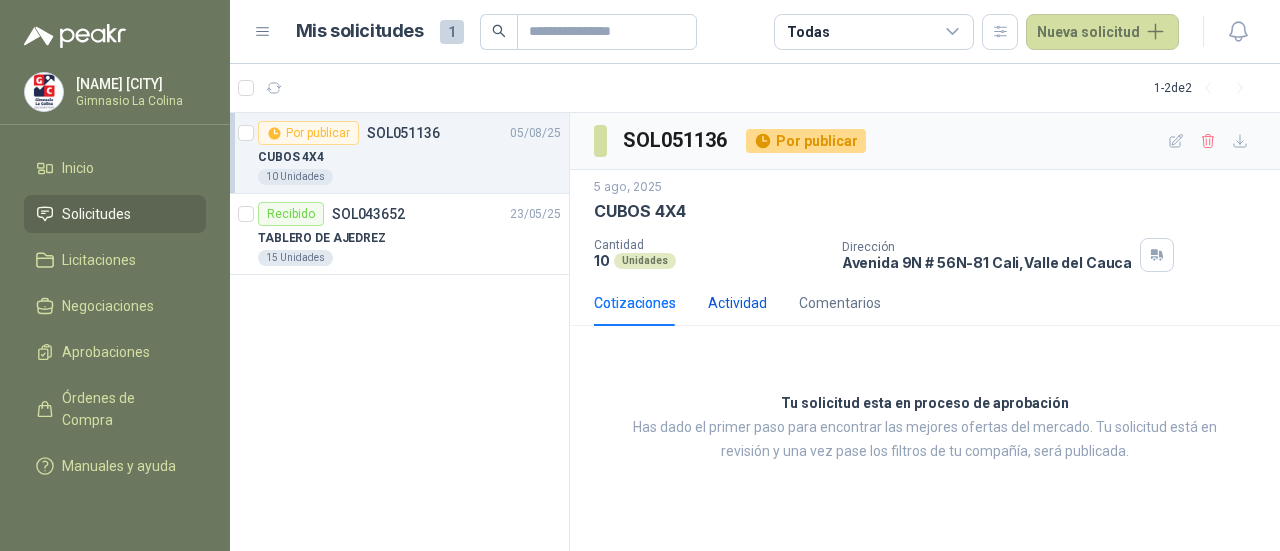 click on "Actividad" at bounding box center (737, 303) 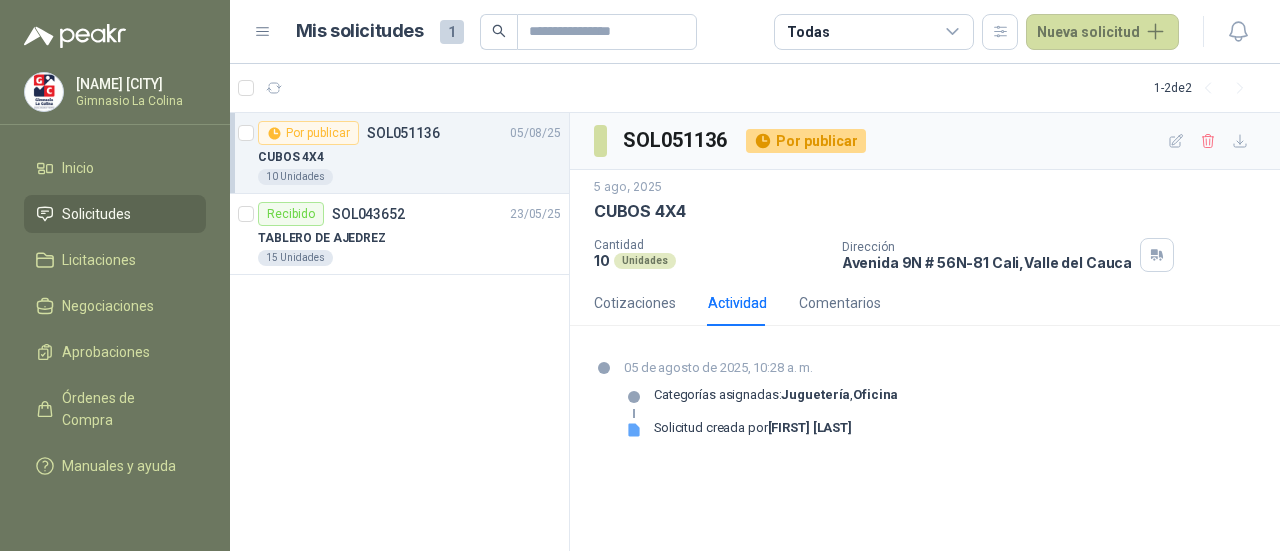 click on "[DATE] CUBOS 4X4 Cantidad 10 Unidades Dirección [STREET] [NUMBER] [CITY], [STATE]" at bounding box center (925, 225) 